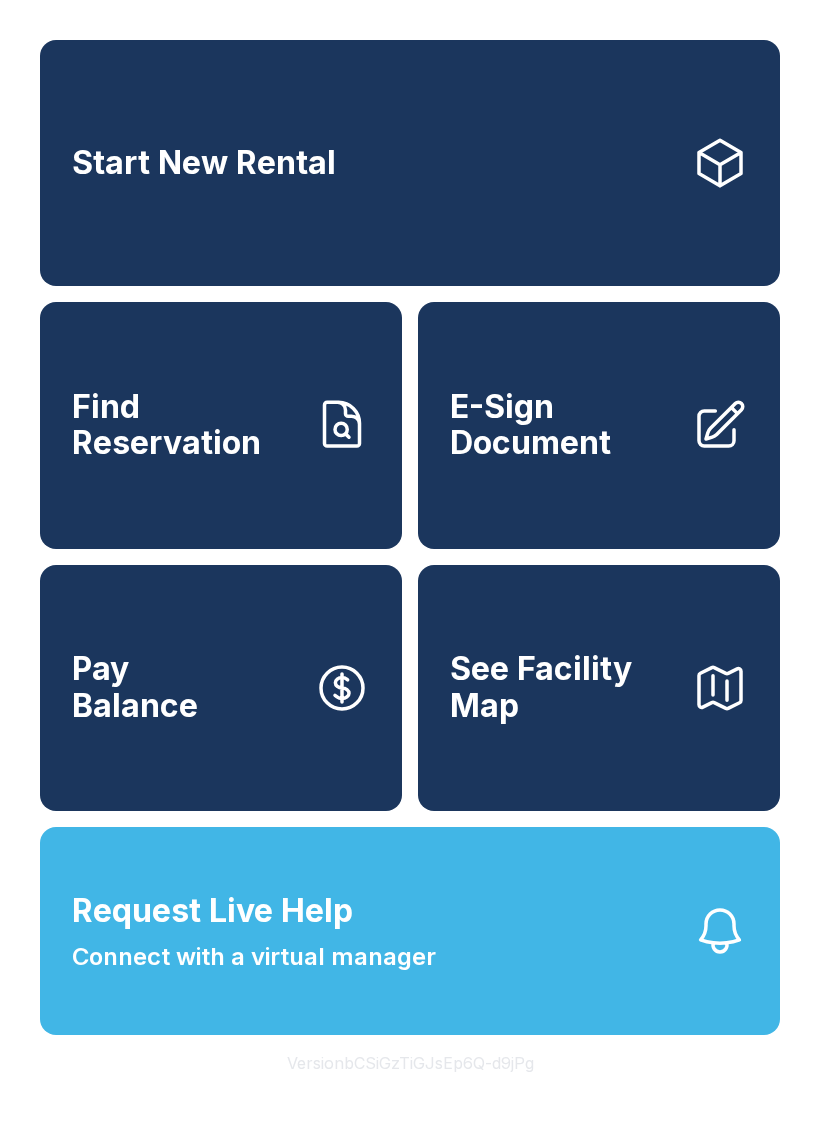 scroll, scrollTop: 0, scrollLeft: 0, axis: both 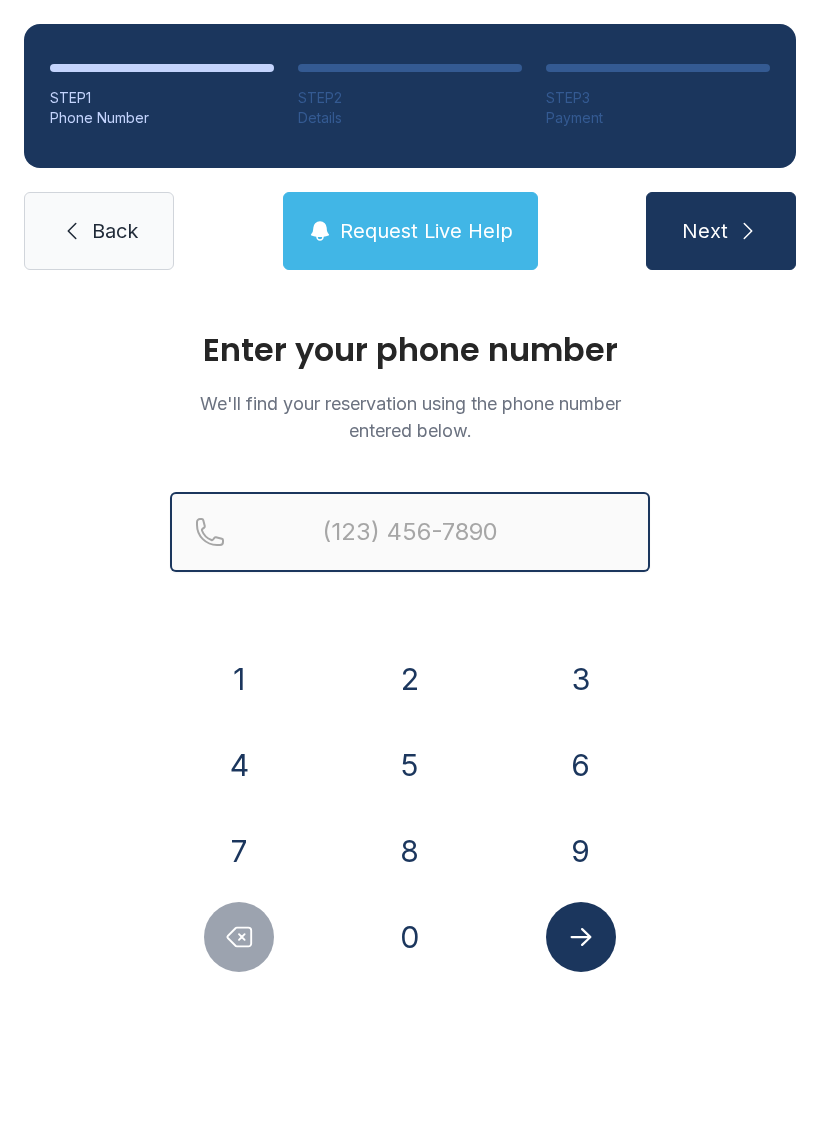 click at bounding box center [410, 532] 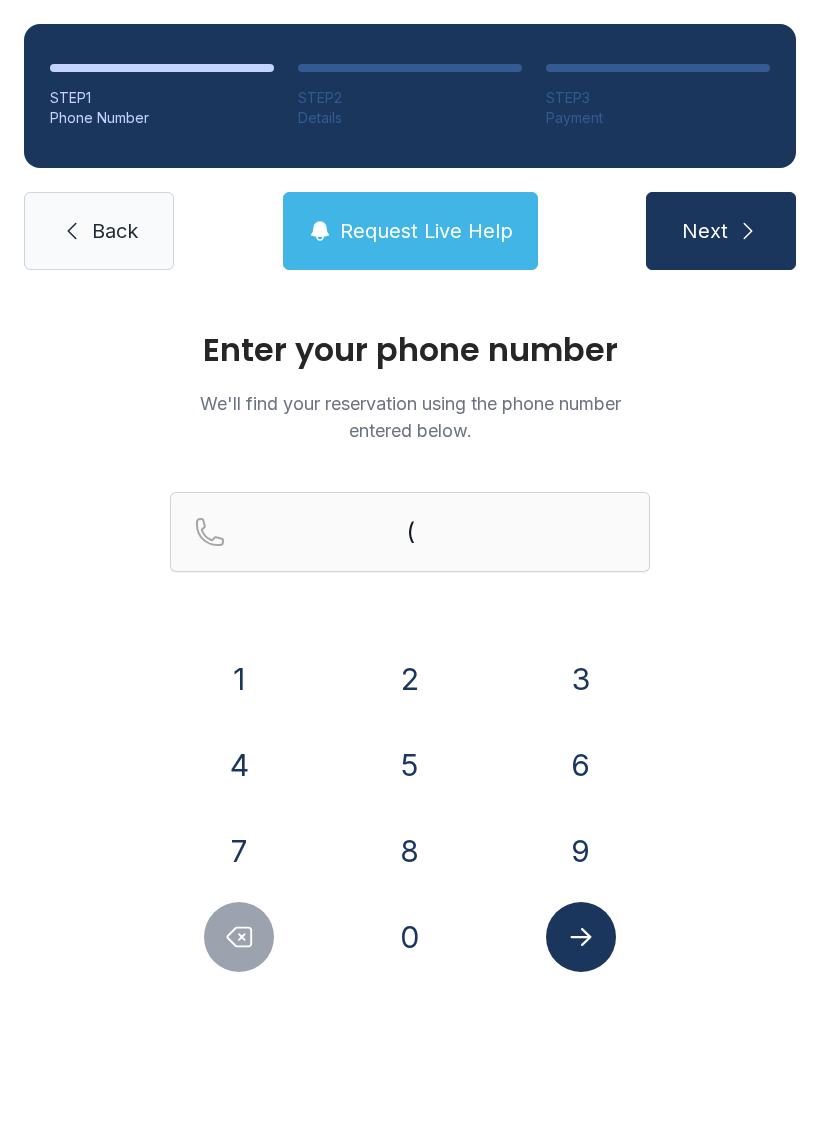 click on "9" at bounding box center [239, 679] 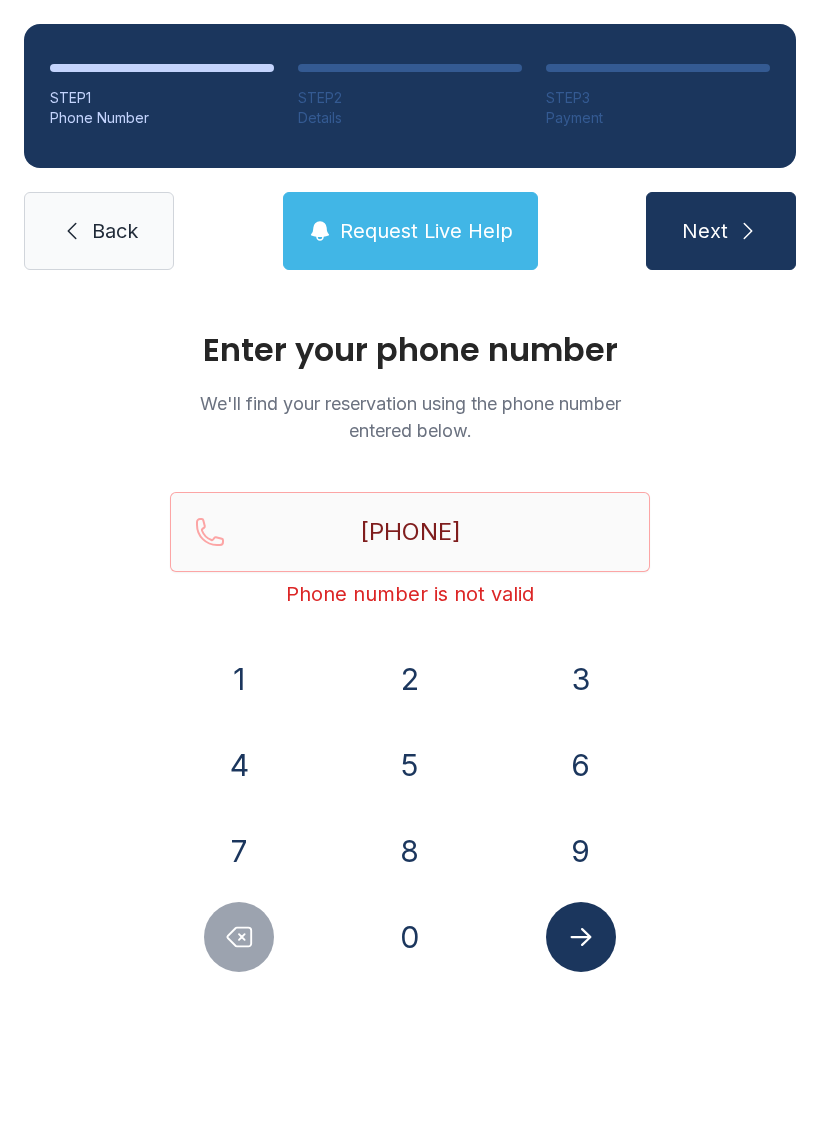 click on "1" at bounding box center (239, 679) 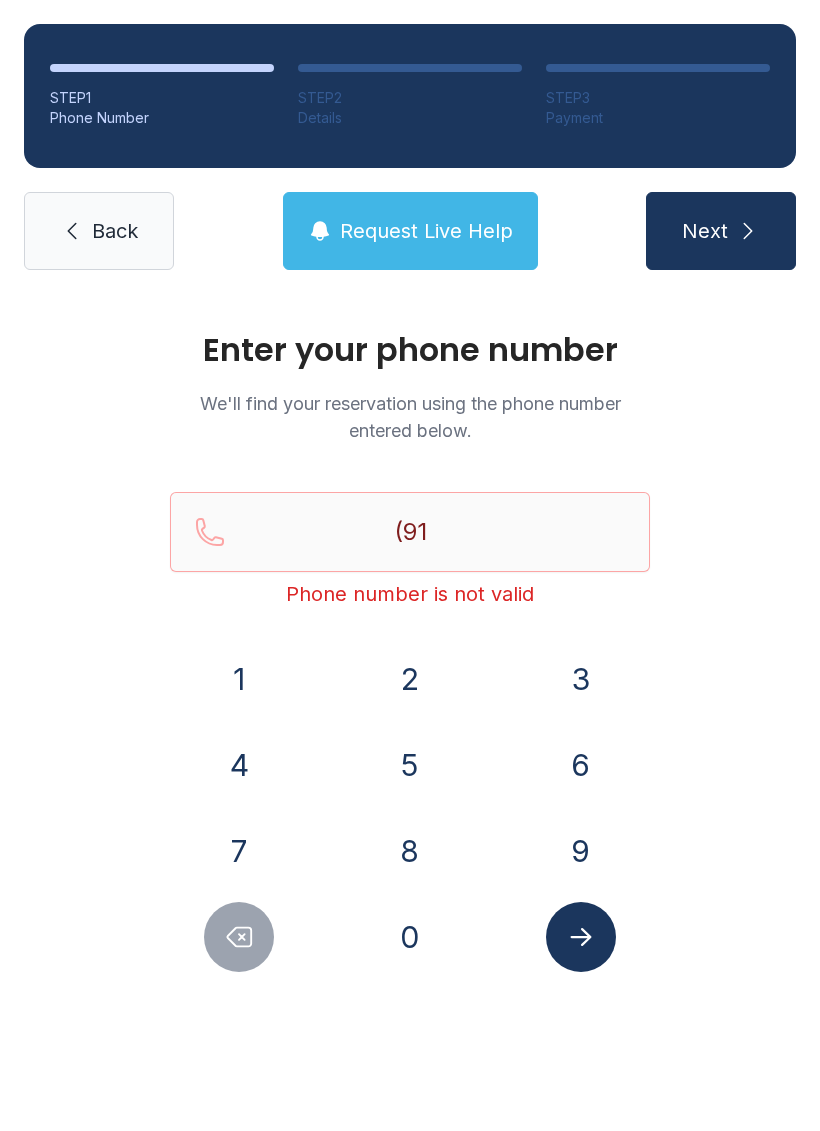 click on "0" at bounding box center [239, 679] 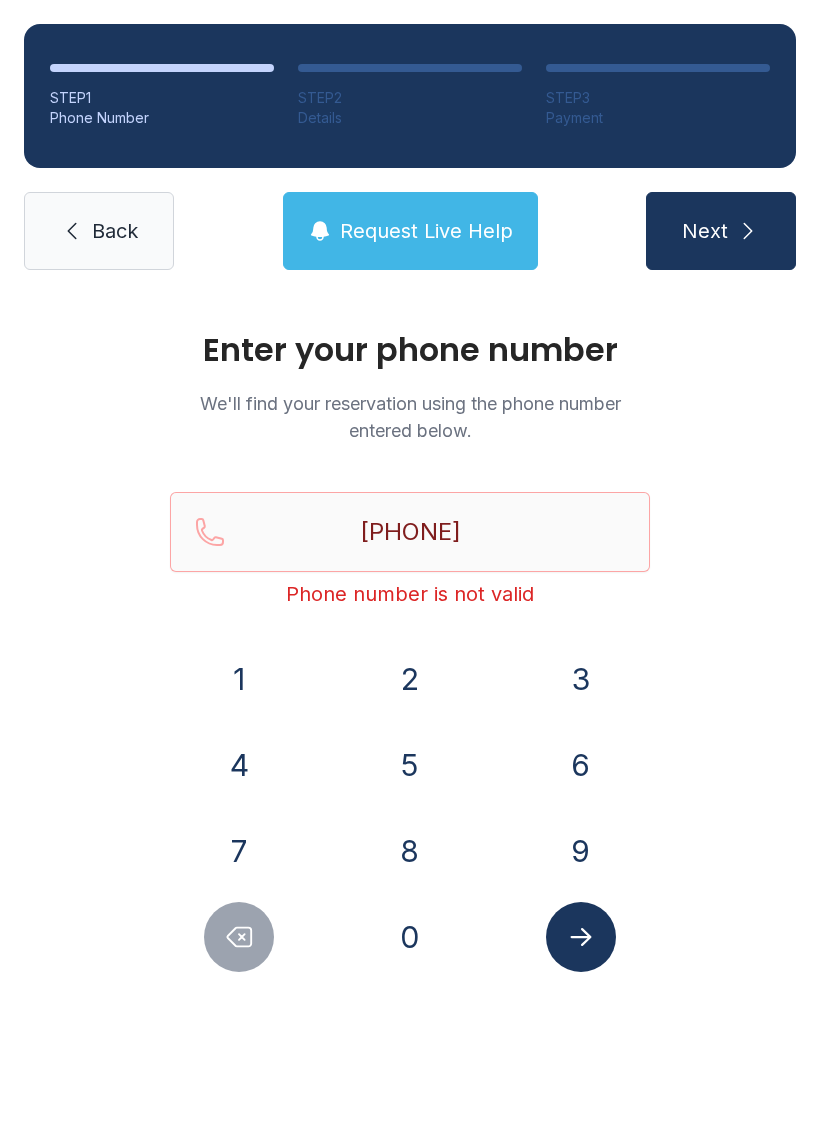 click on "2" at bounding box center [239, 679] 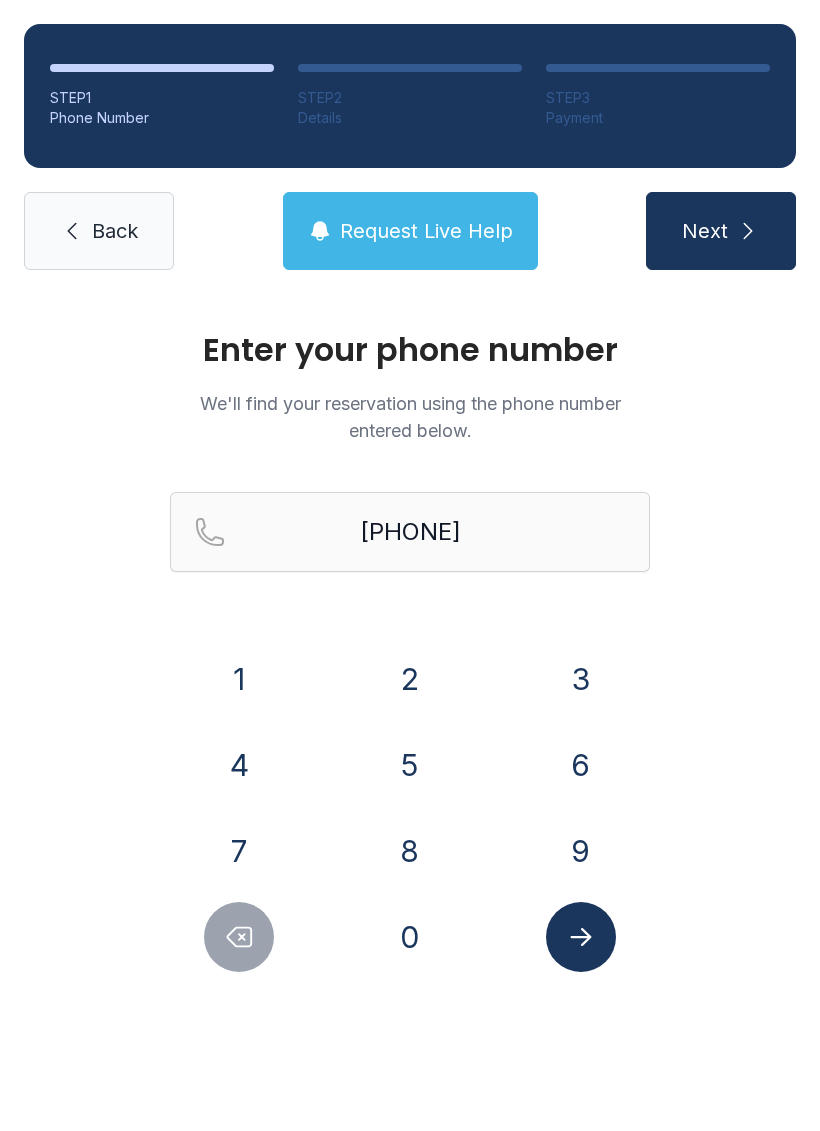 click at bounding box center [581, 937] 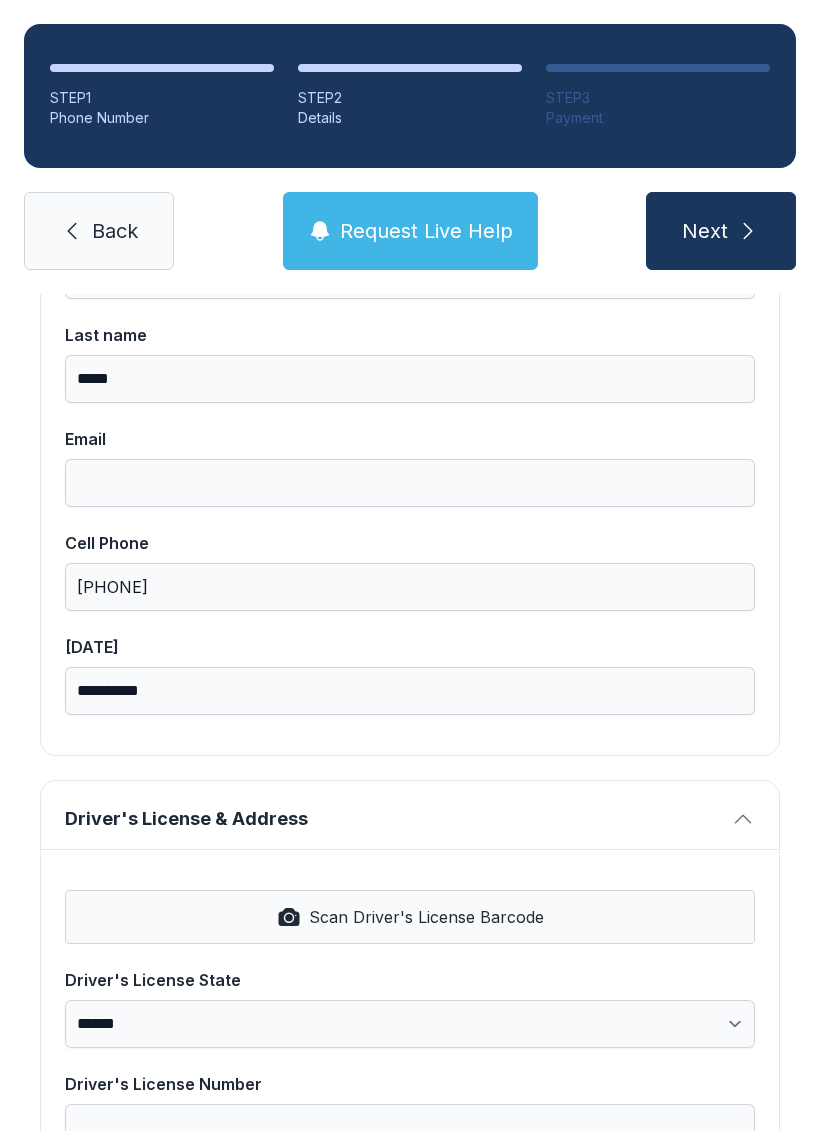 scroll, scrollTop: 275, scrollLeft: 0, axis: vertical 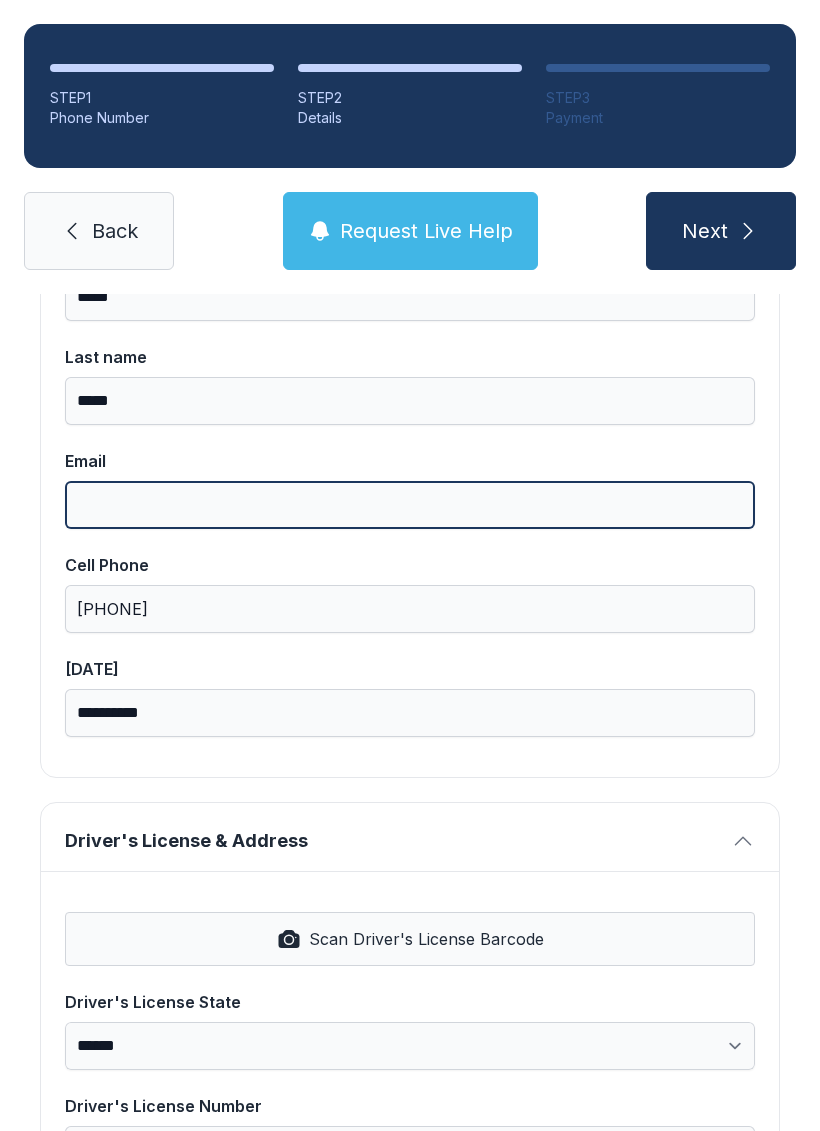 click on "Email" at bounding box center (410, 505) 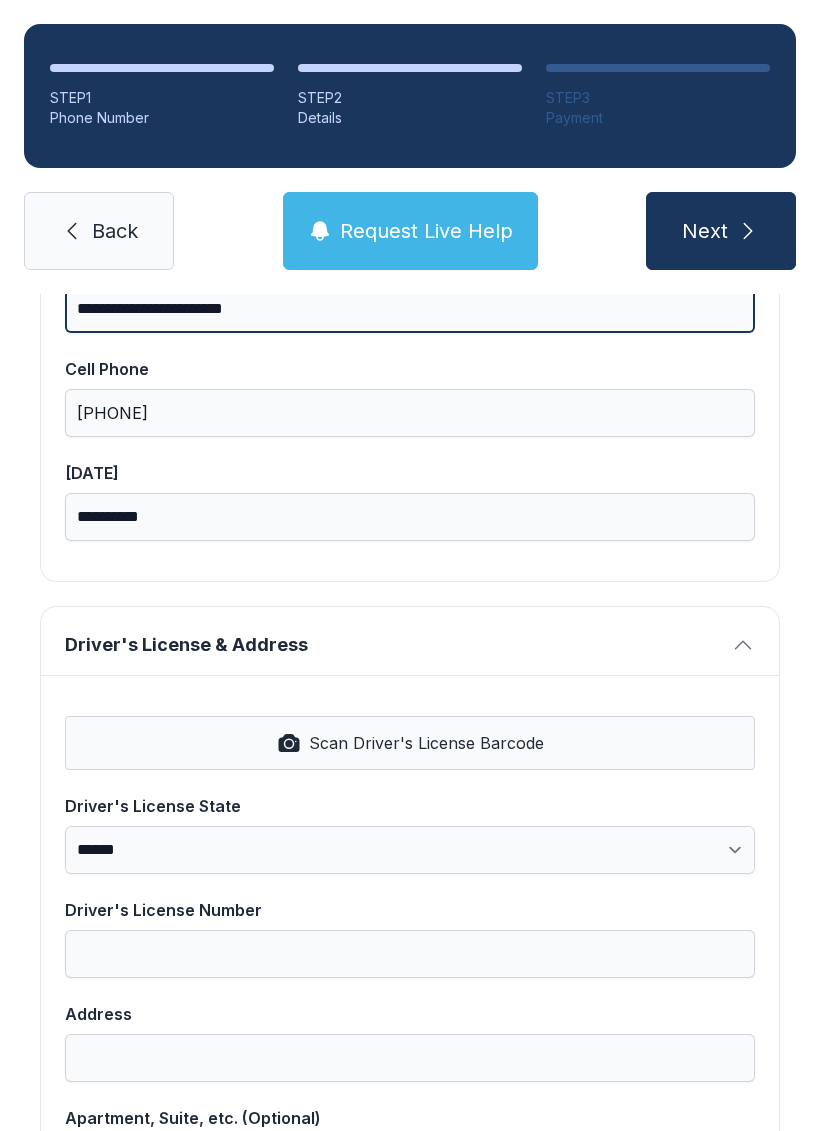 scroll, scrollTop: 506, scrollLeft: 0, axis: vertical 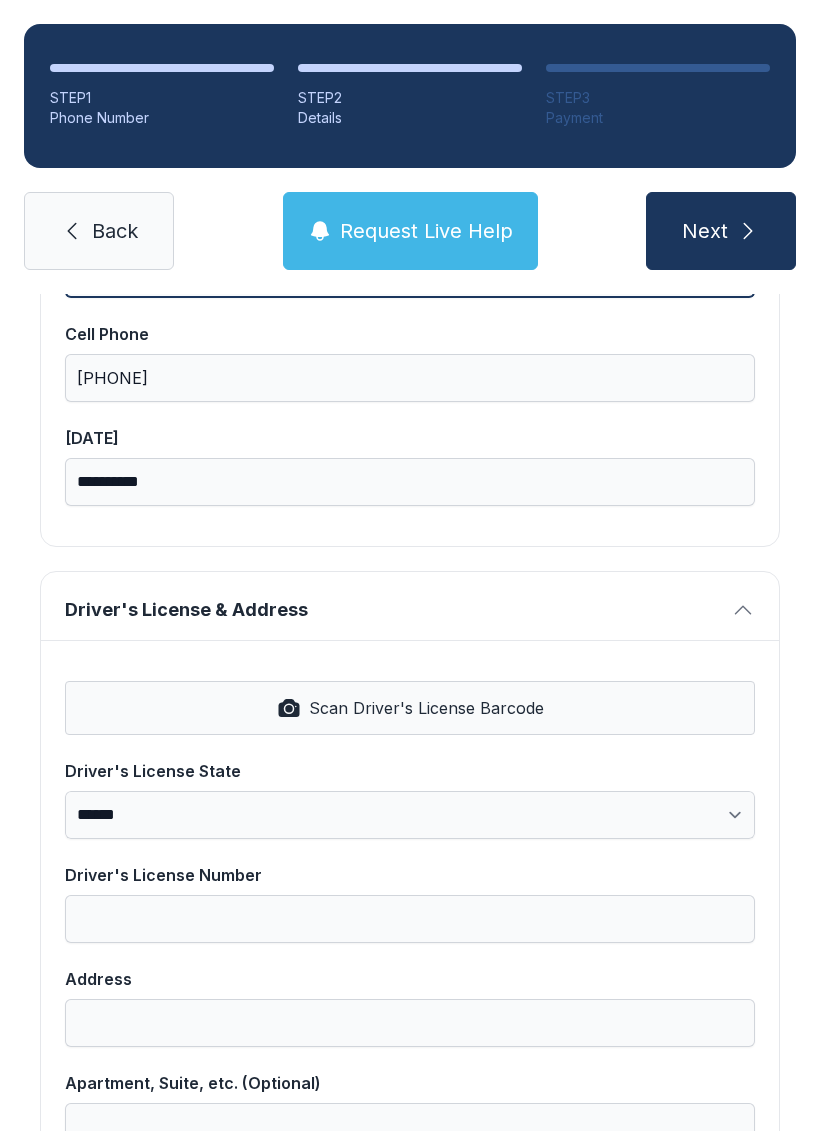 type on "**********" 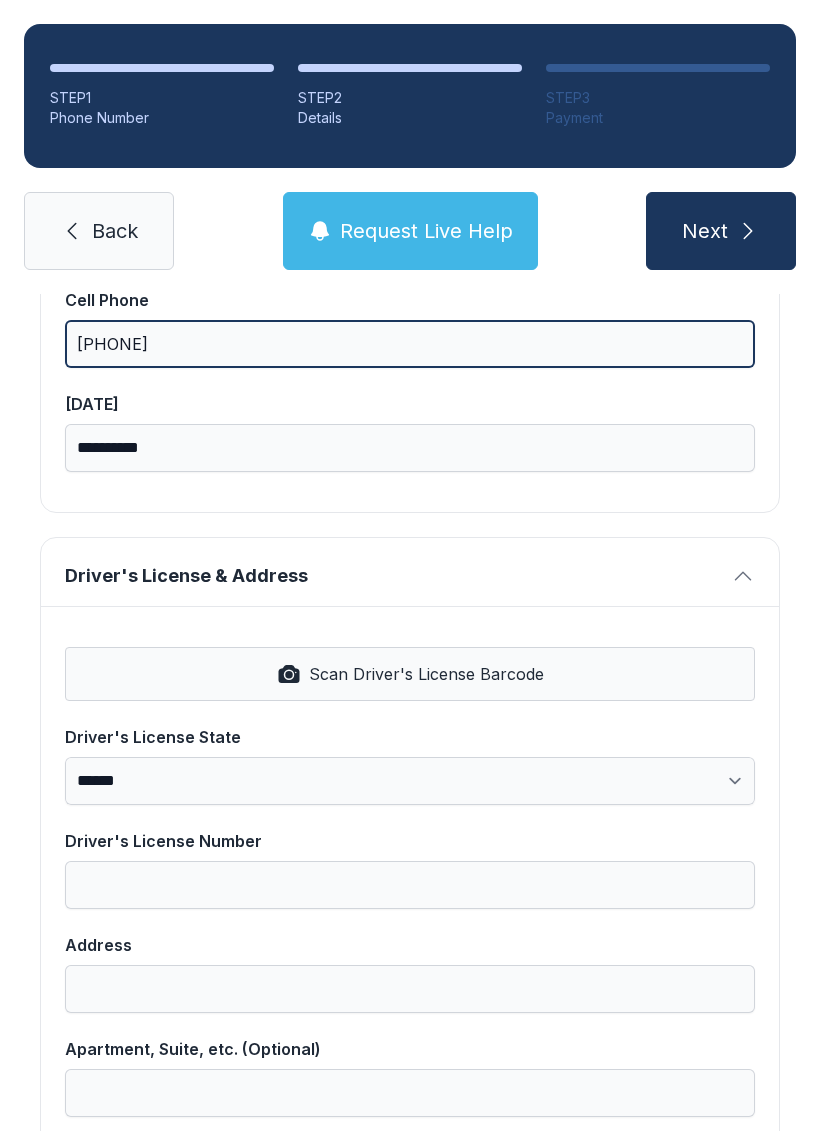 scroll, scrollTop: 547, scrollLeft: 0, axis: vertical 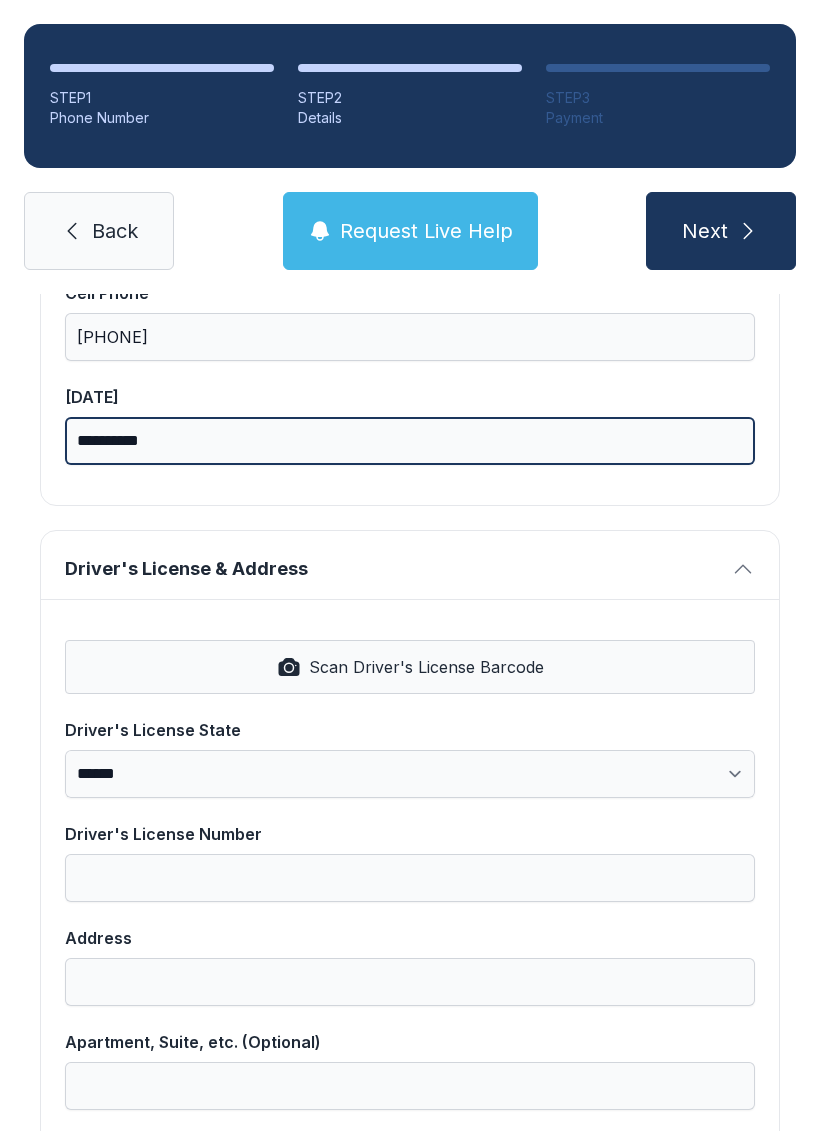 click on "**********" at bounding box center (410, 441) 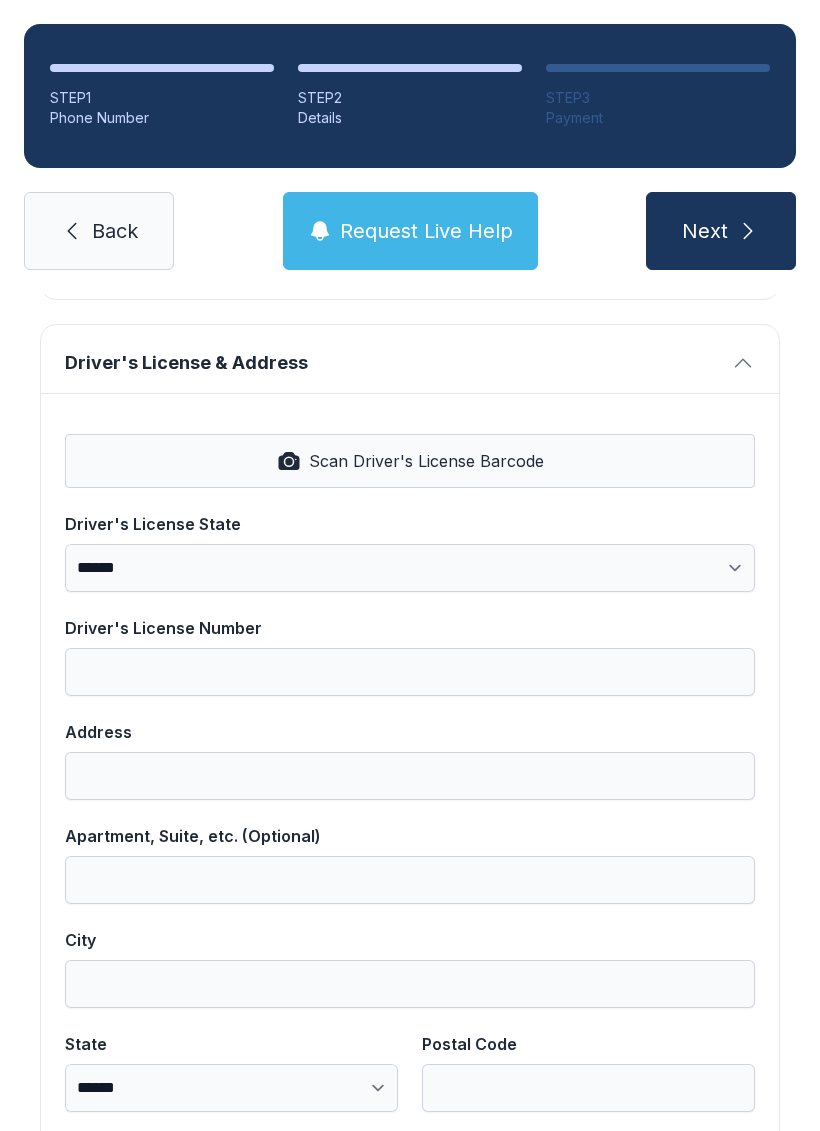scroll, scrollTop: 759, scrollLeft: 0, axis: vertical 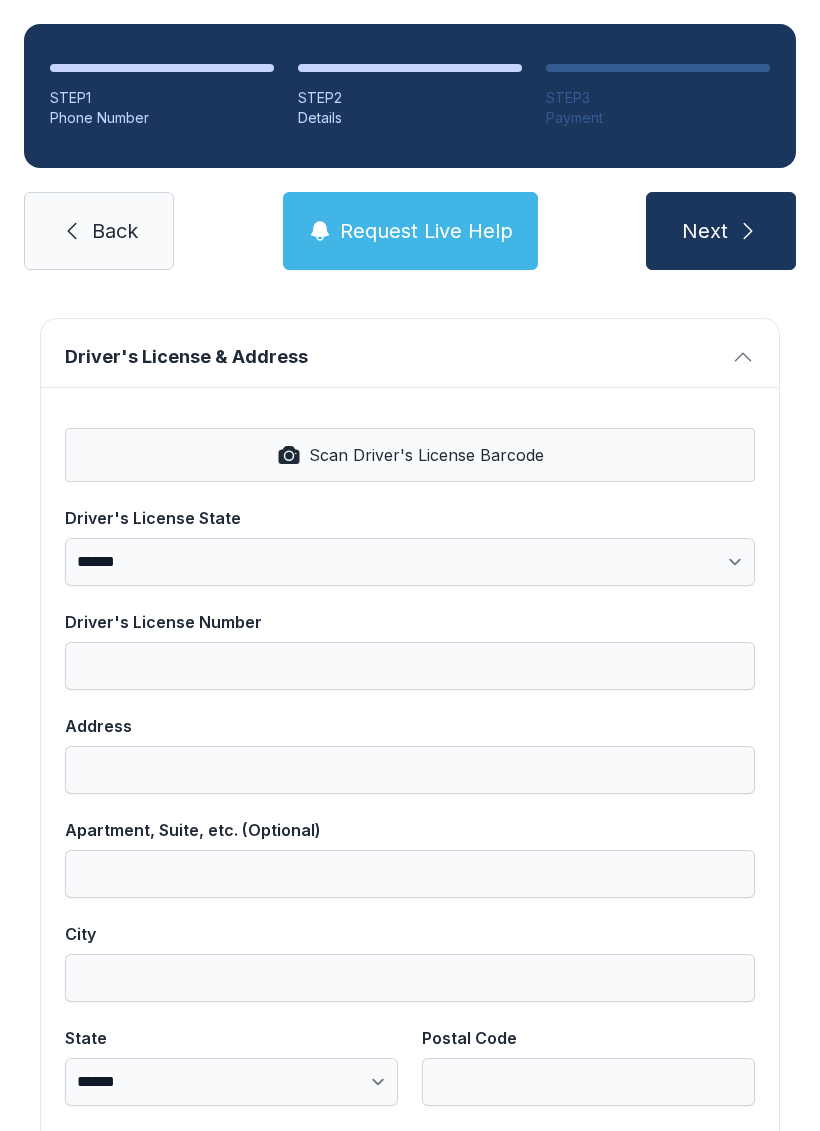 type on "**********" 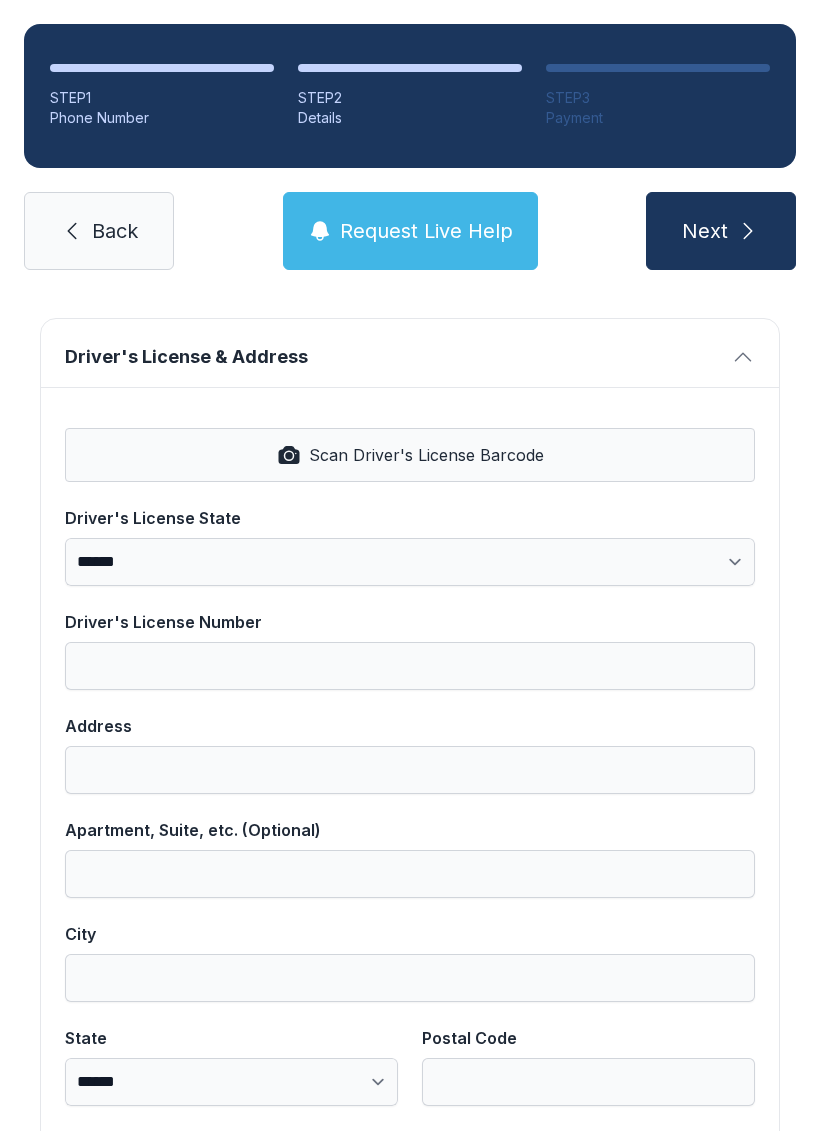 click on "Scan Driver's License Barcode" at bounding box center (410, 455) 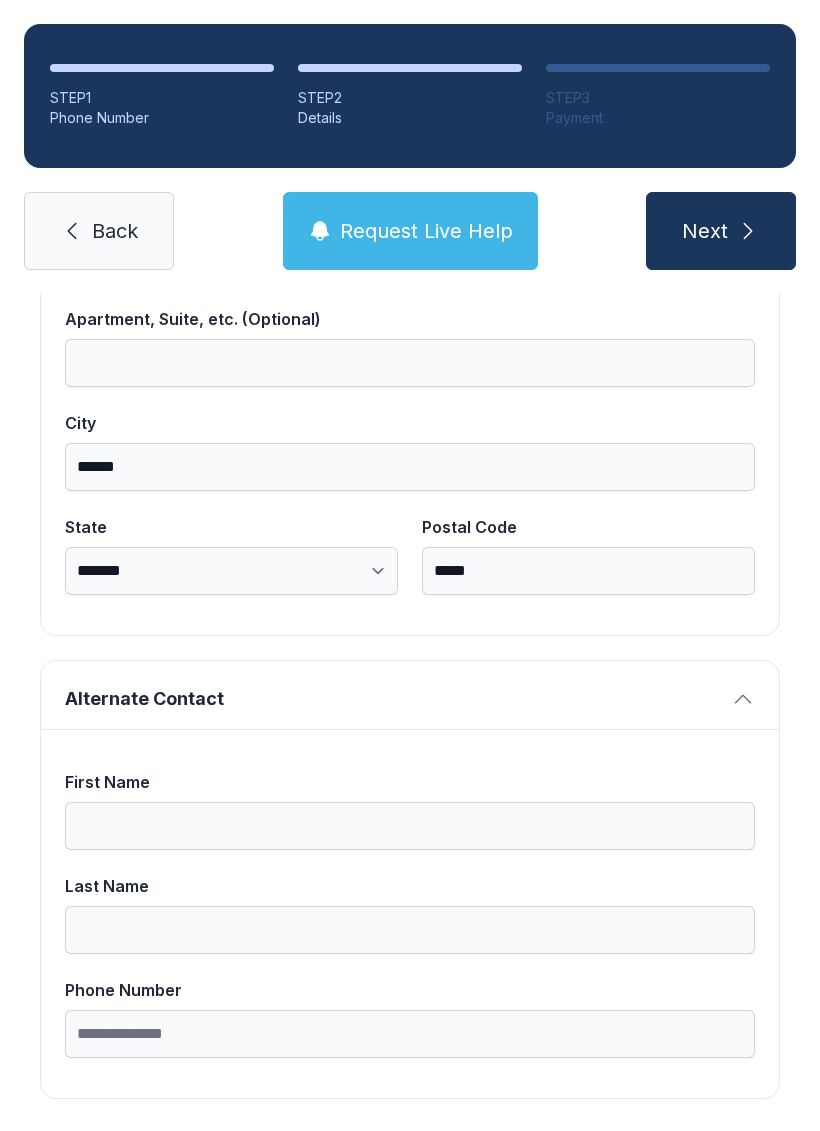 scroll, scrollTop: 1269, scrollLeft: 0, axis: vertical 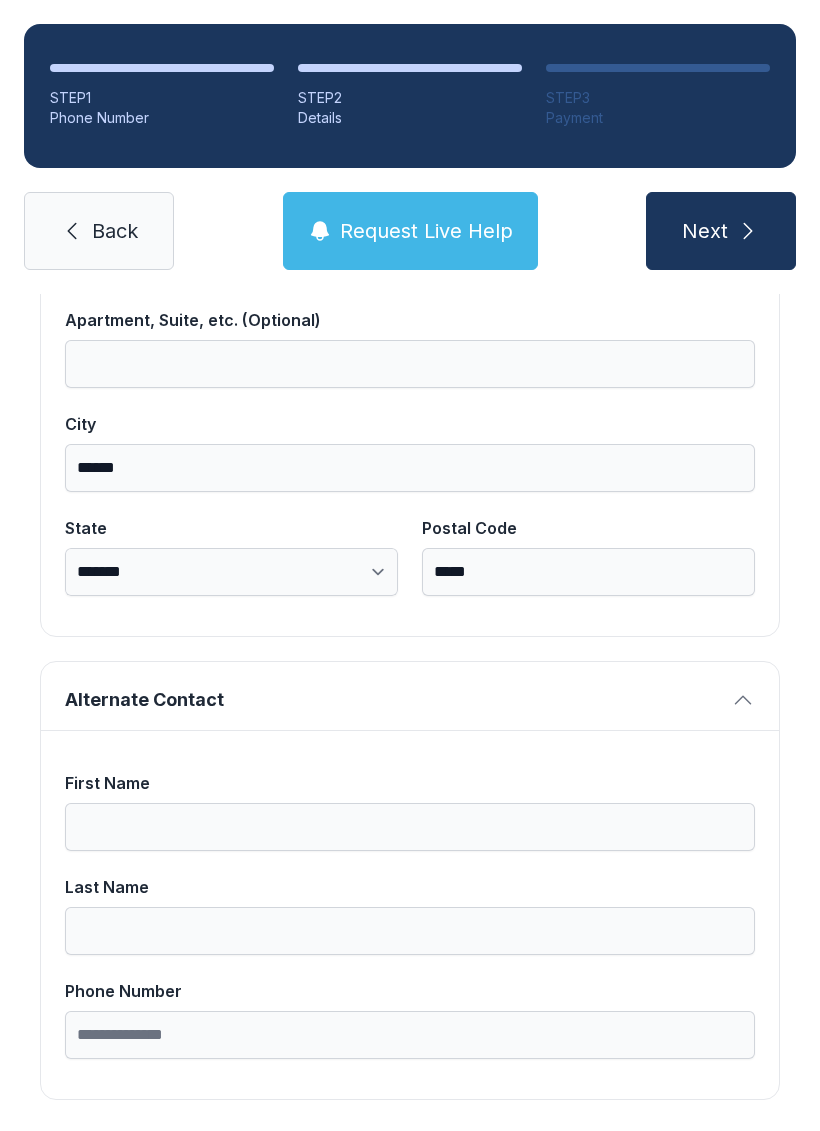 click on "Next" at bounding box center (705, 231) 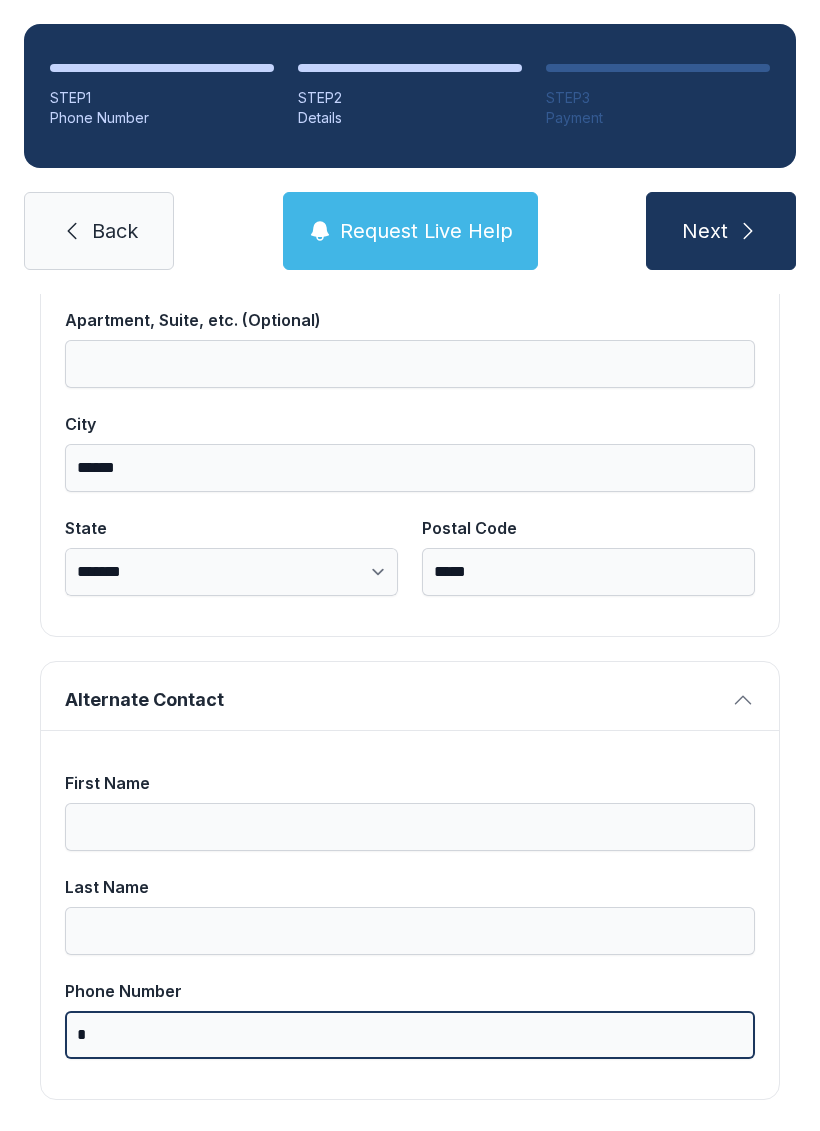 scroll, scrollTop: 49, scrollLeft: 0, axis: vertical 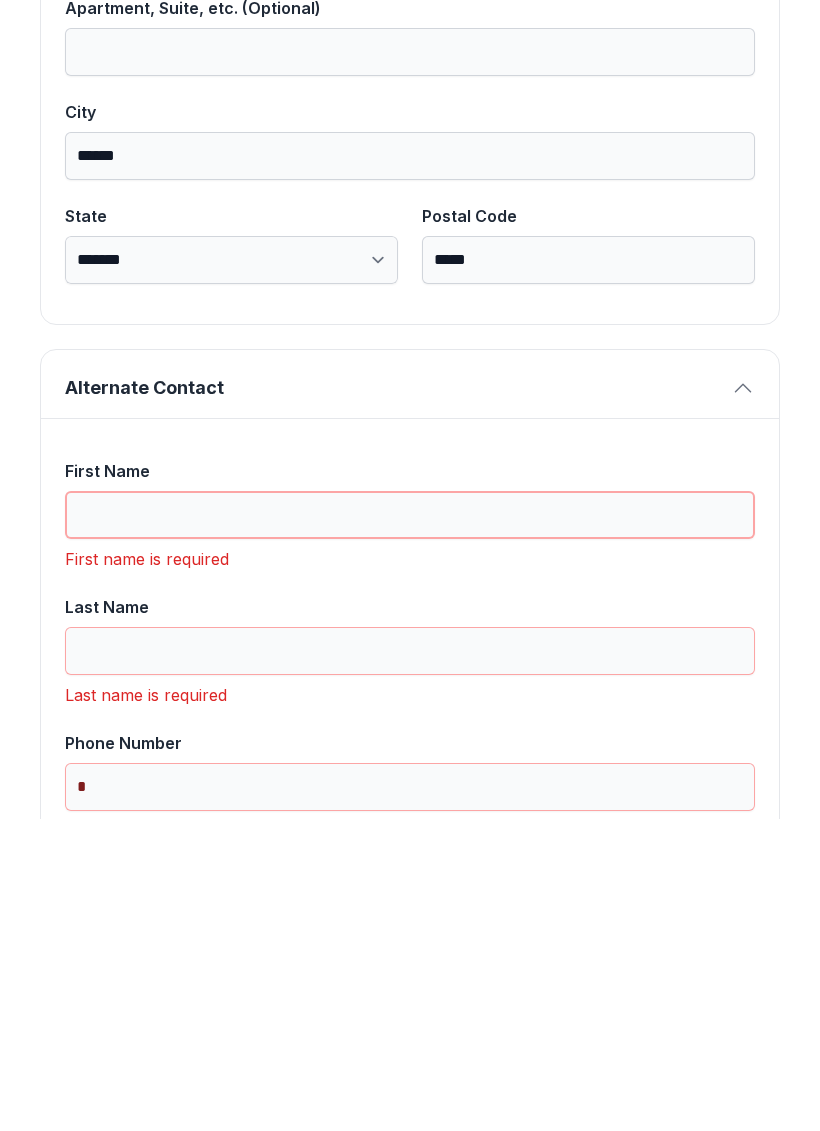 click on "First Name" at bounding box center (410, 827) 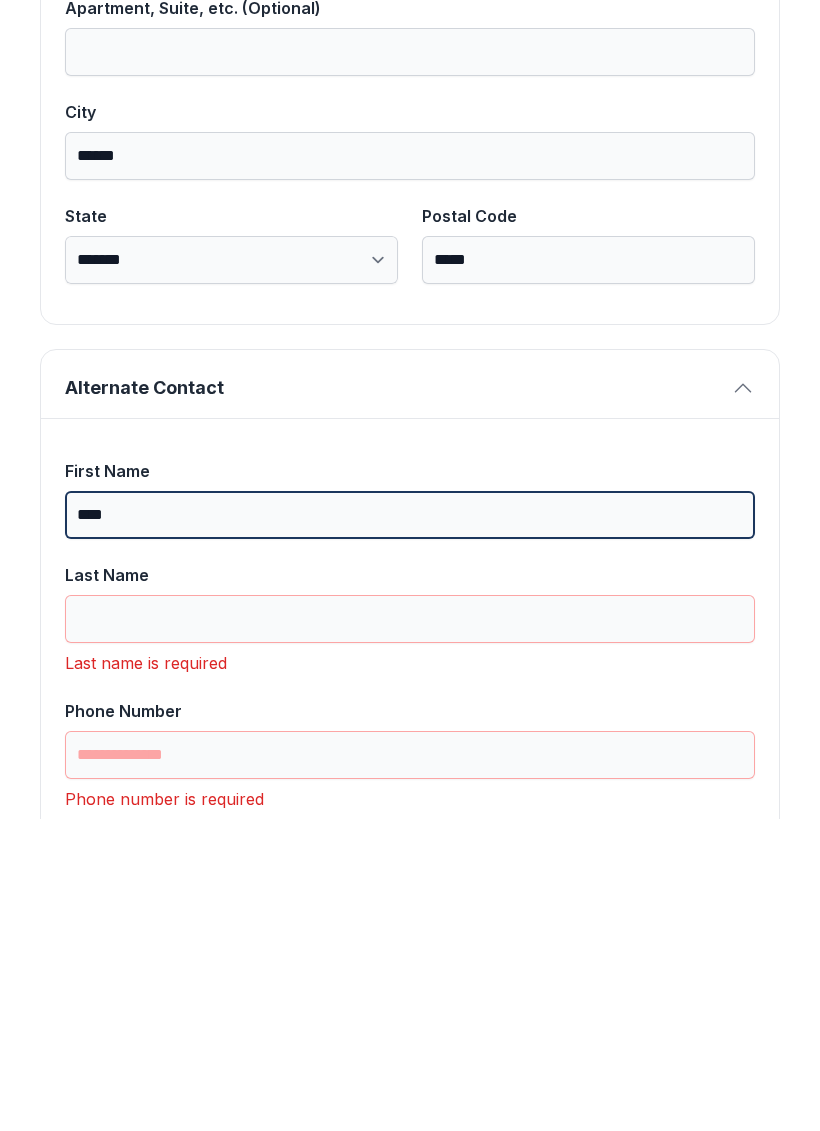 type on "****" 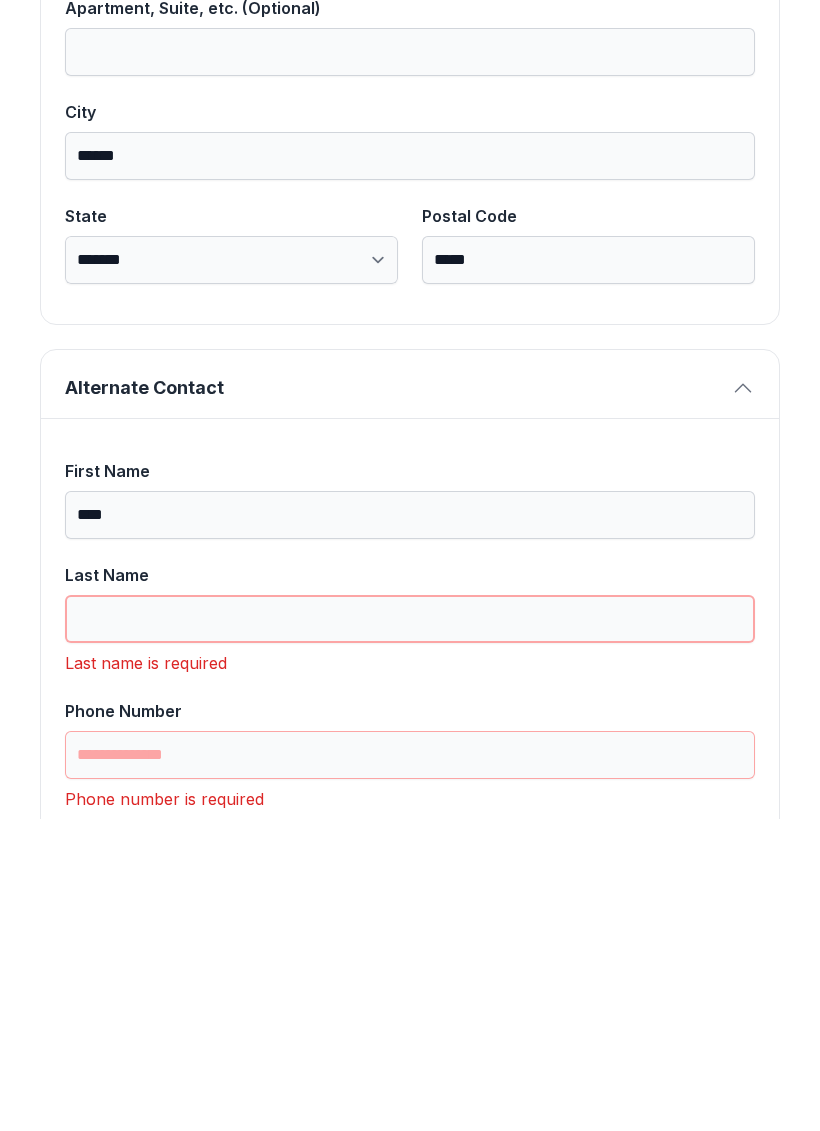 click on "Last Name" at bounding box center [410, 931] 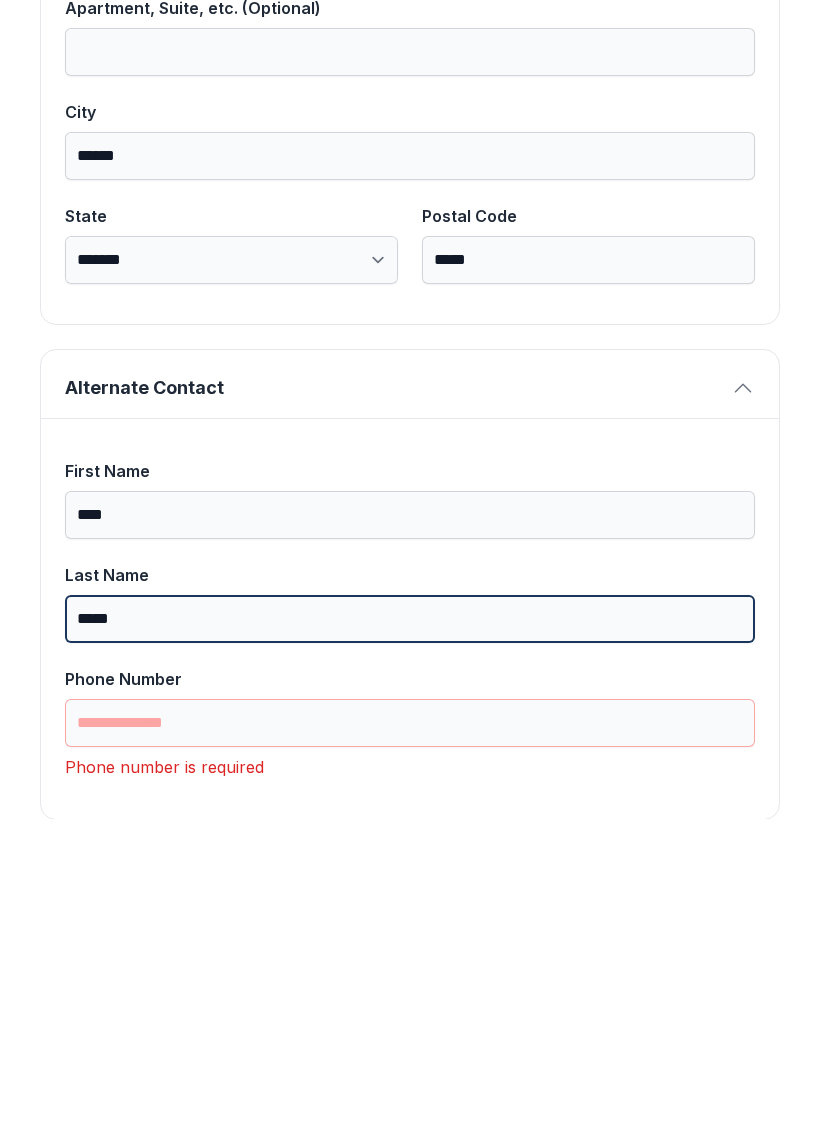 type on "*****" 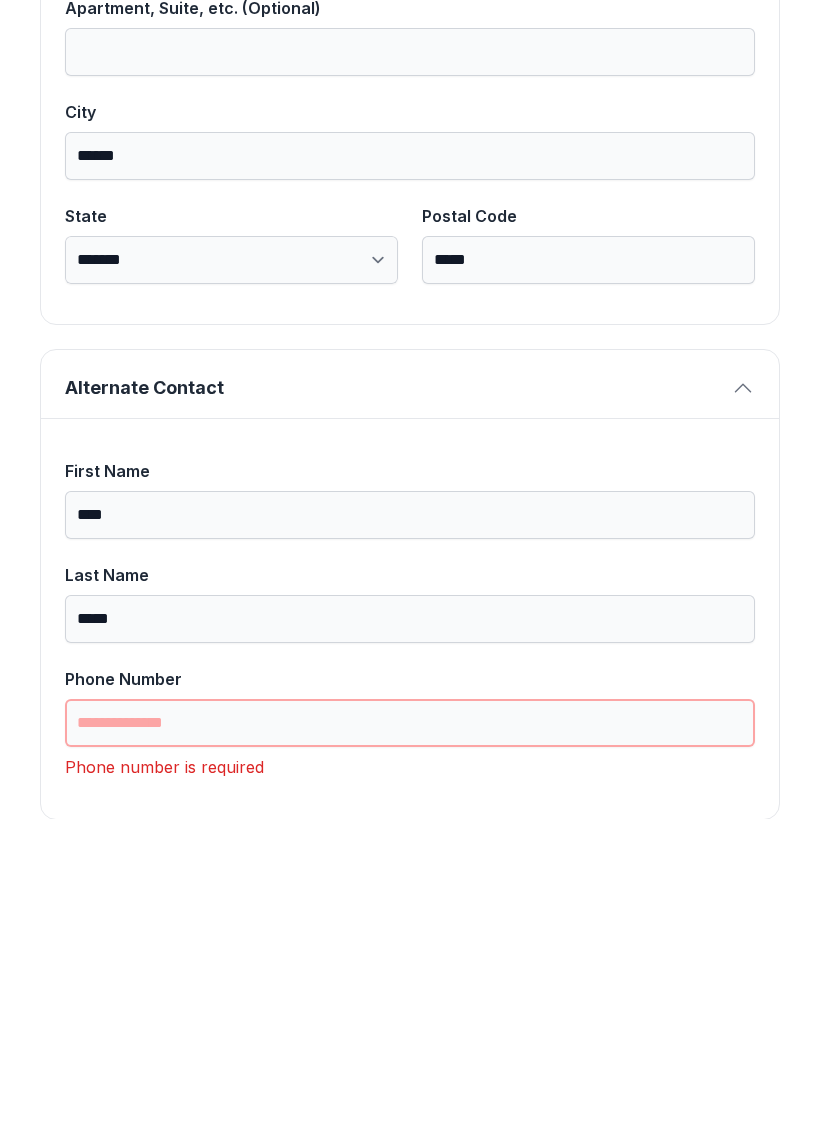 click on "Phone Number" at bounding box center [410, 1035] 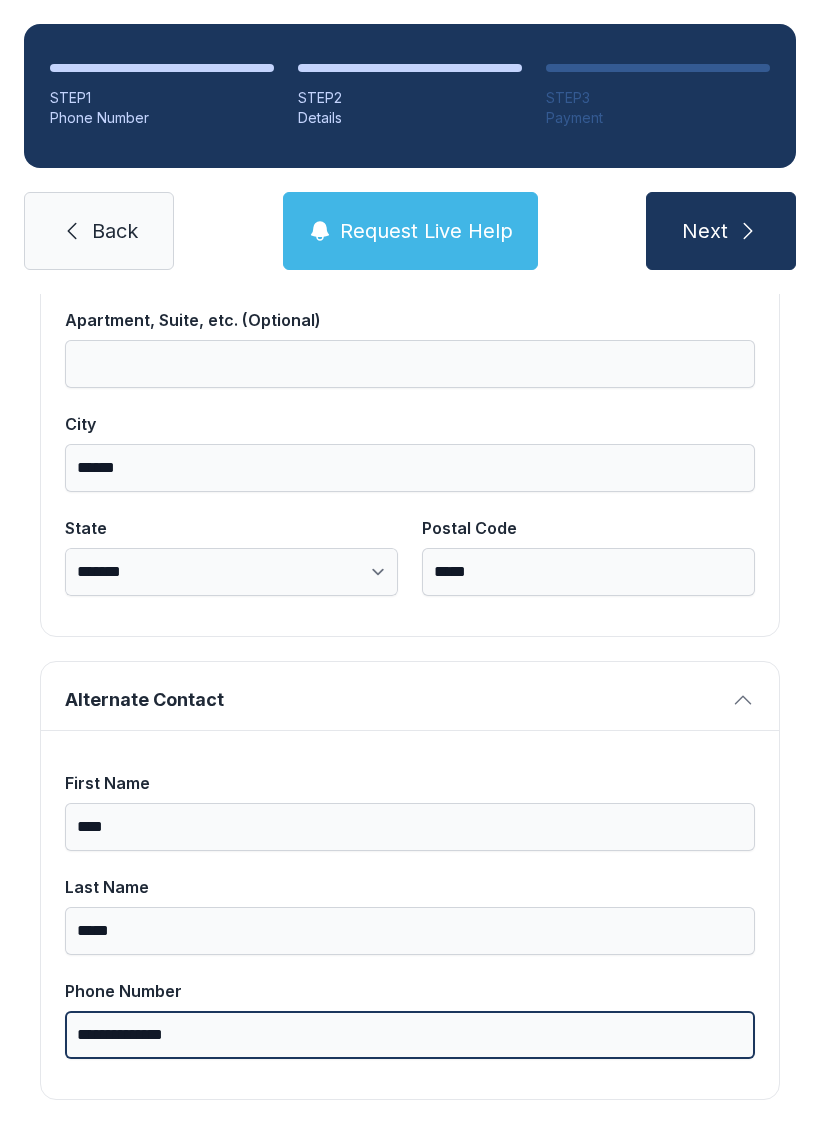 type on "**********" 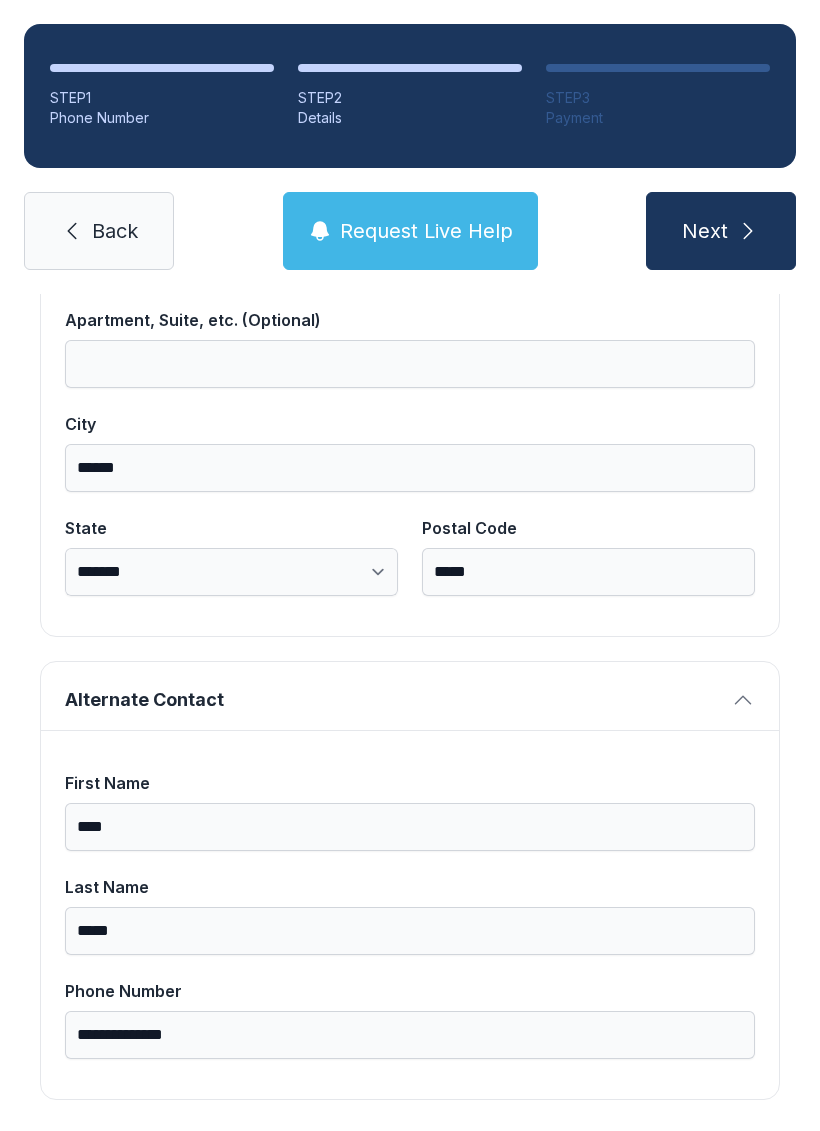 click at bounding box center (748, 231) 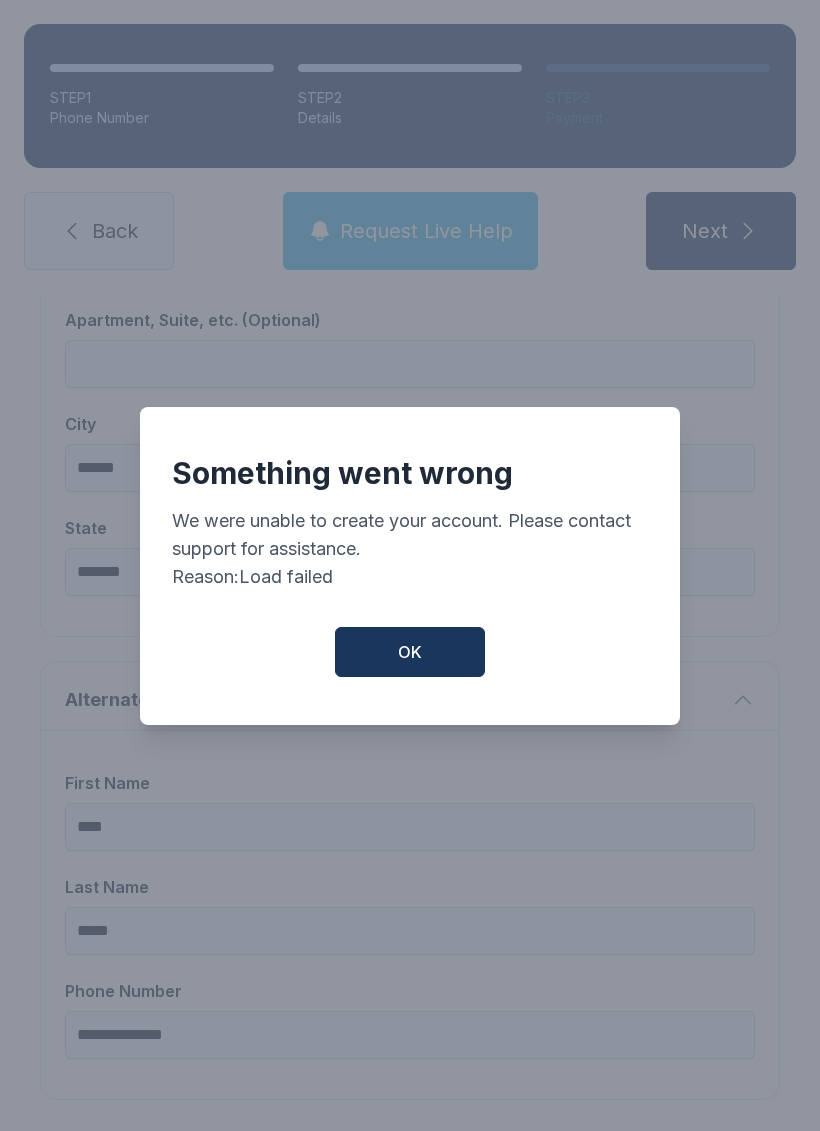 click on "OK" at bounding box center (410, 652) 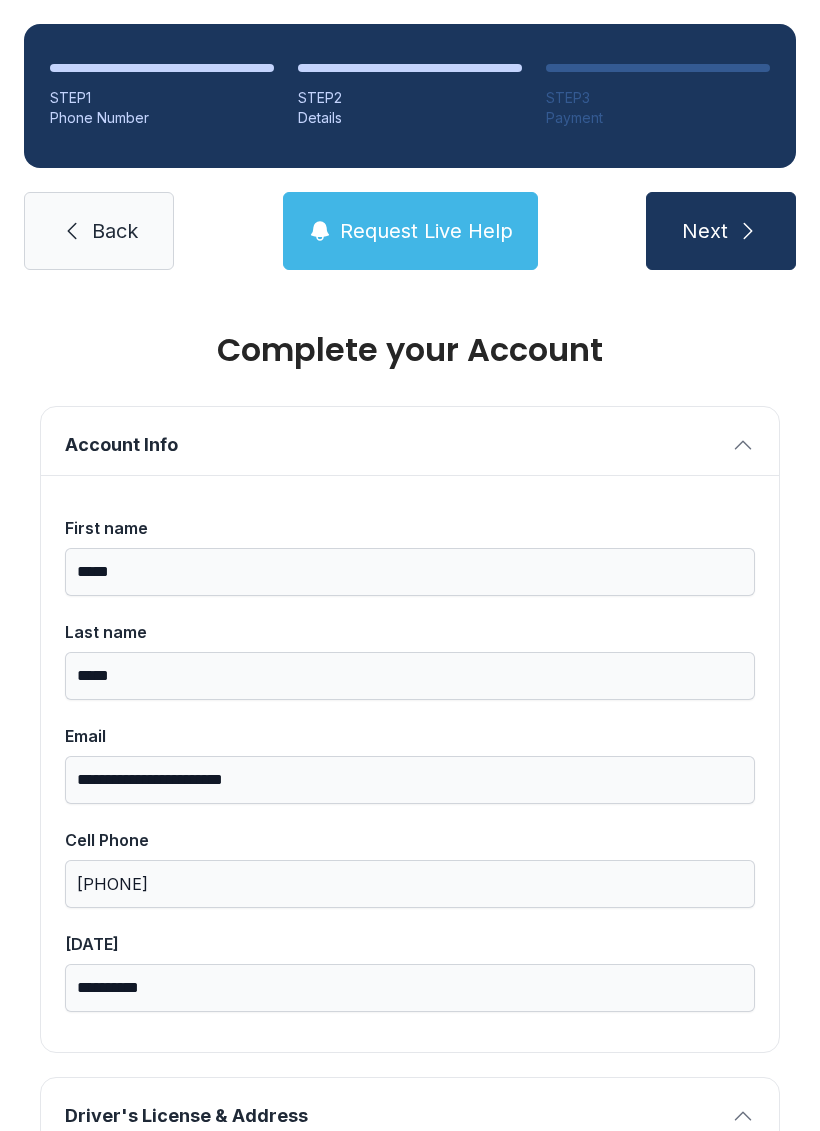 scroll, scrollTop: 0, scrollLeft: 0, axis: both 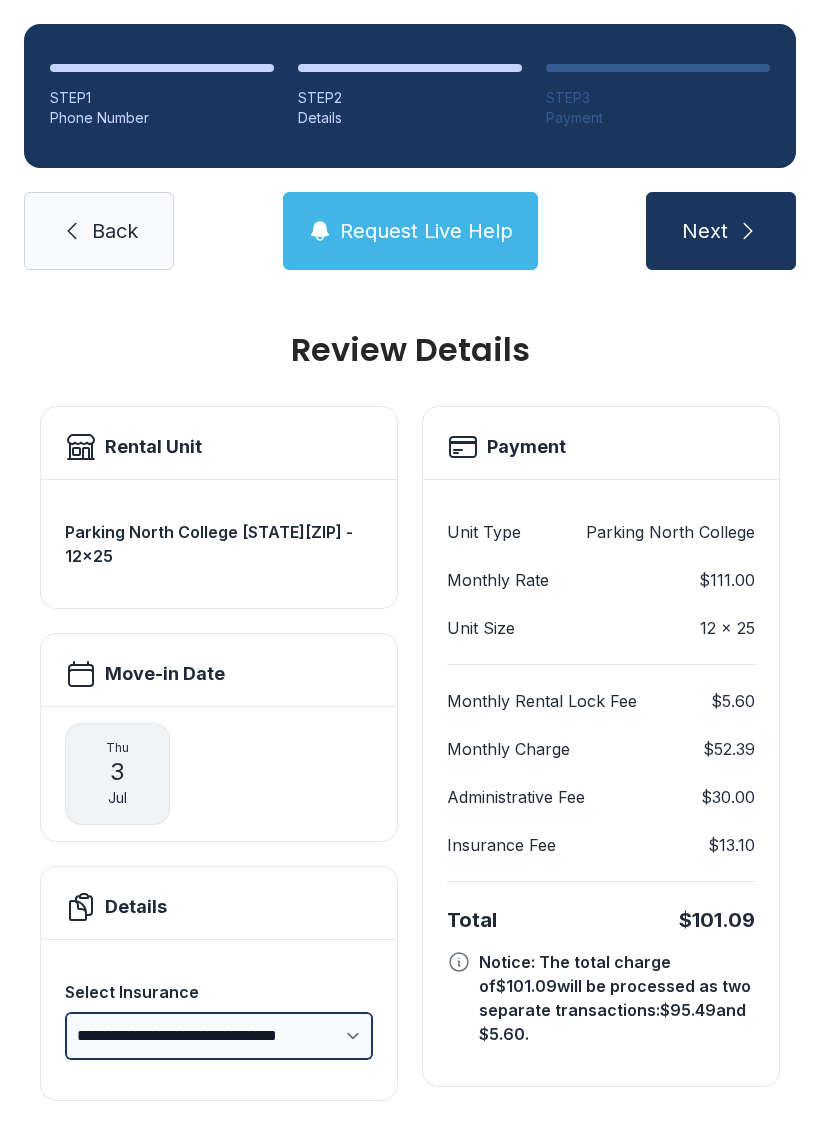 click on "**********" at bounding box center (219, 1036) 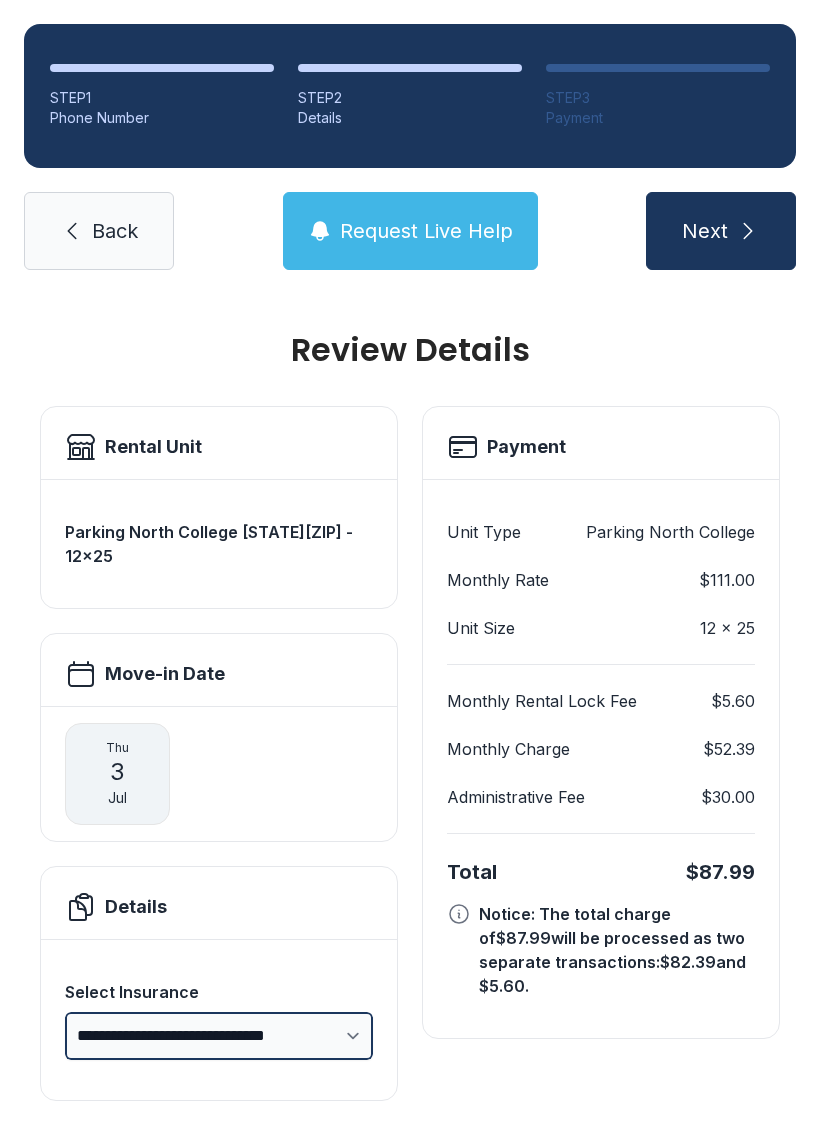 click on "**********" at bounding box center (219, 1036) 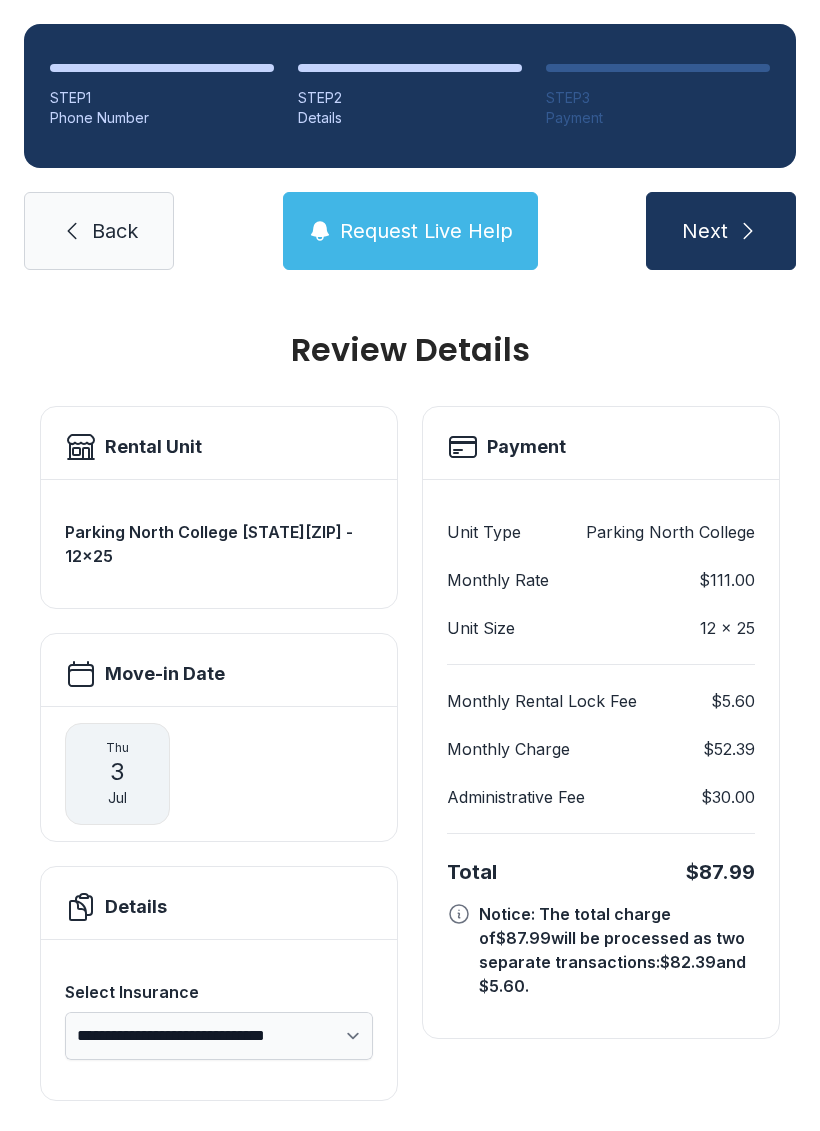 click on "Next" at bounding box center [705, 231] 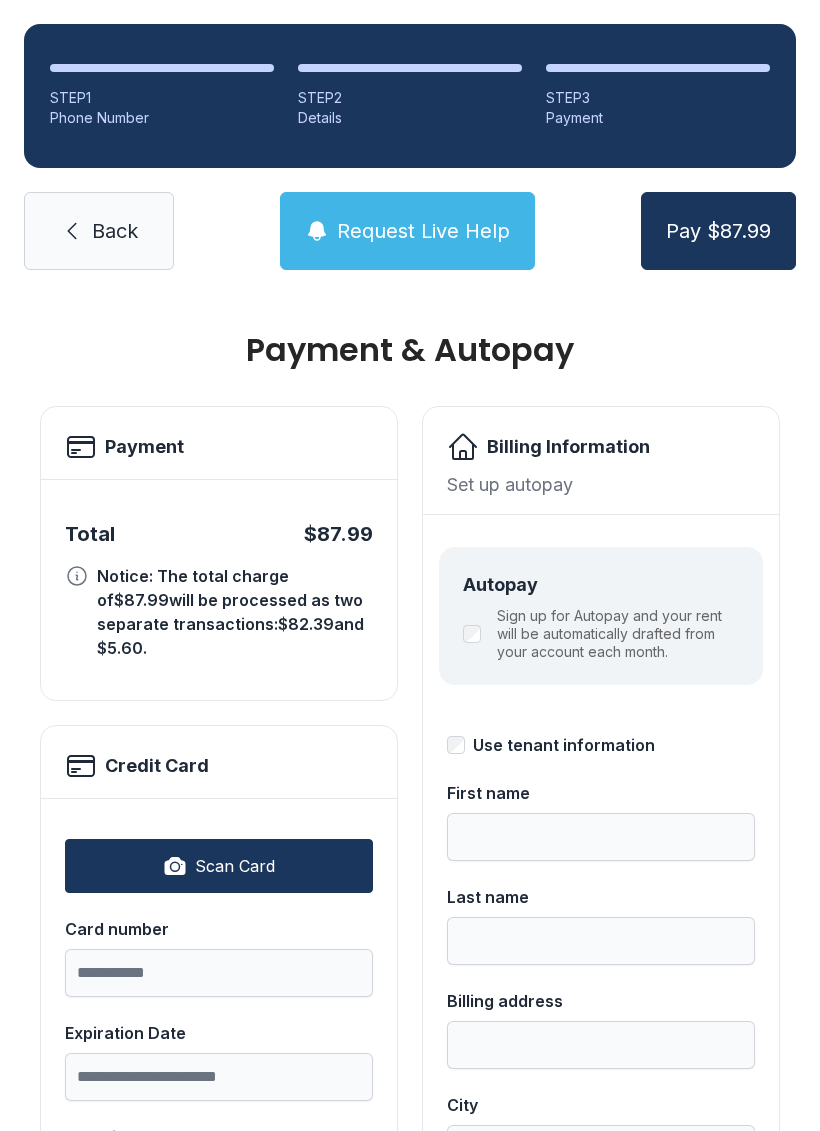 scroll, scrollTop: 0, scrollLeft: 0, axis: both 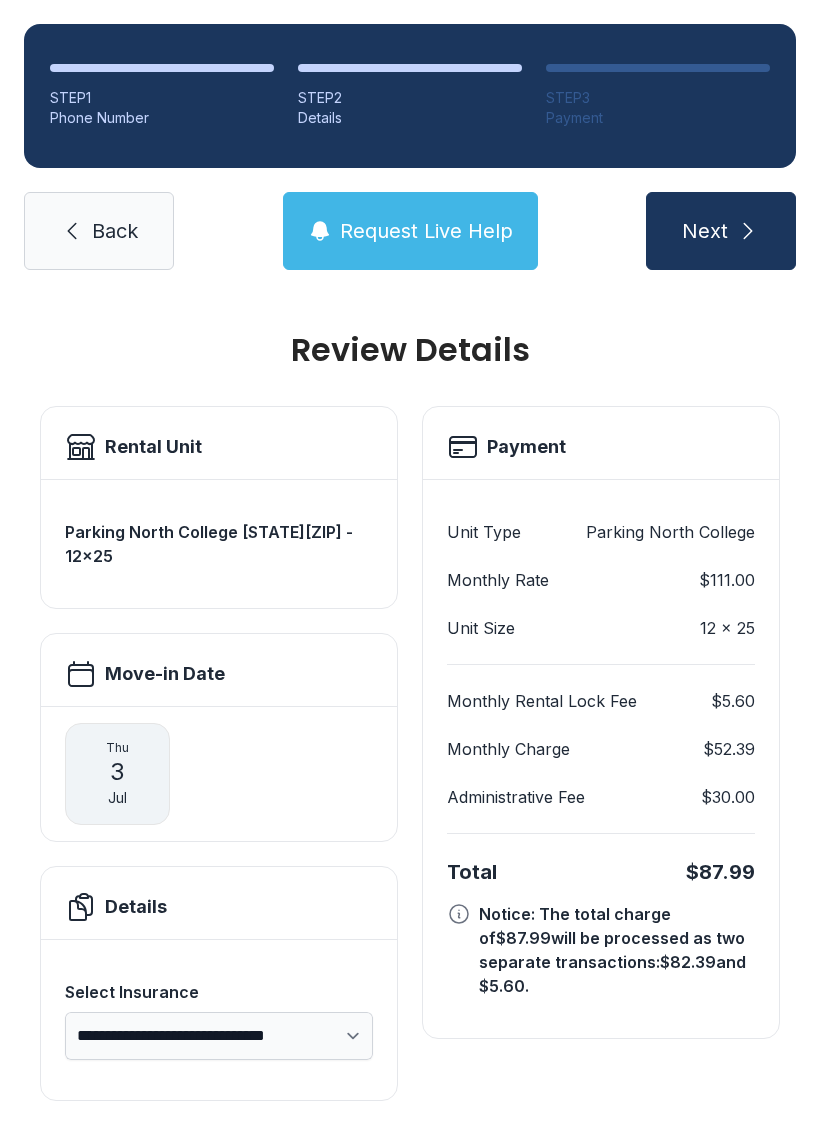 click on "Next" at bounding box center (721, 231) 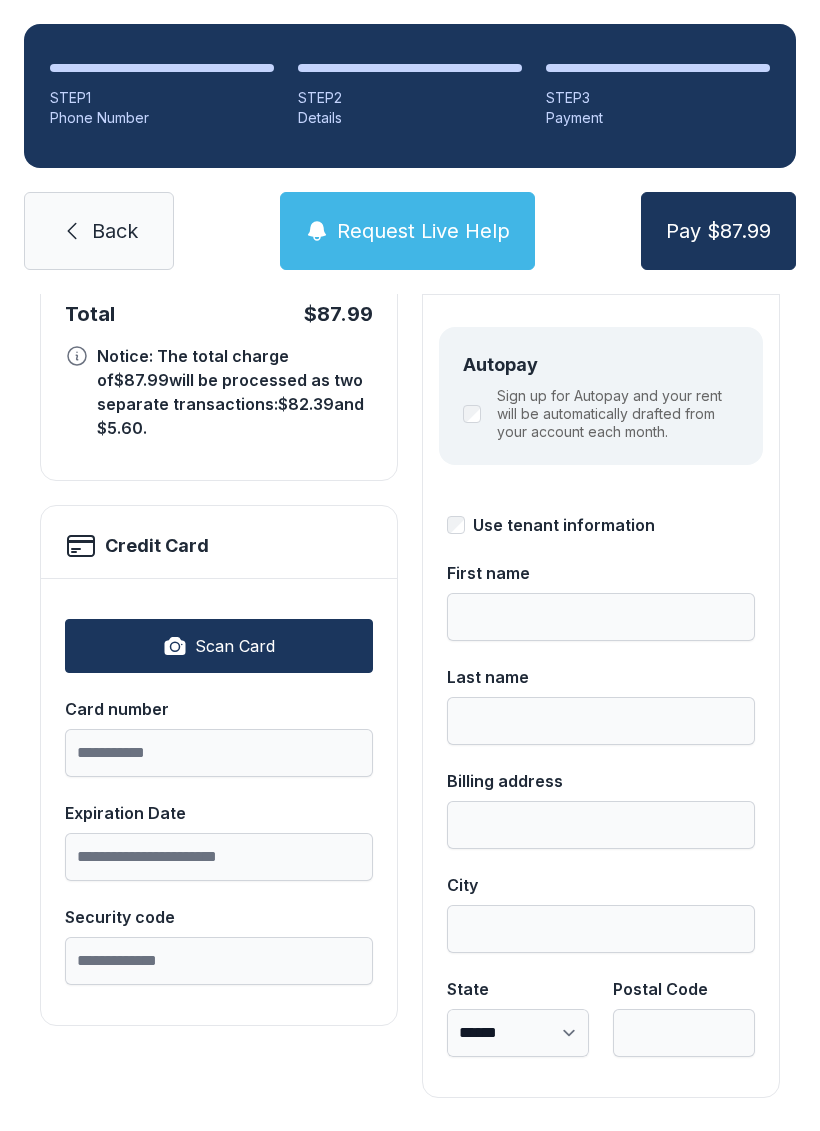 scroll, scrollTop: 218, scrollLeft: 0, axis: vertical 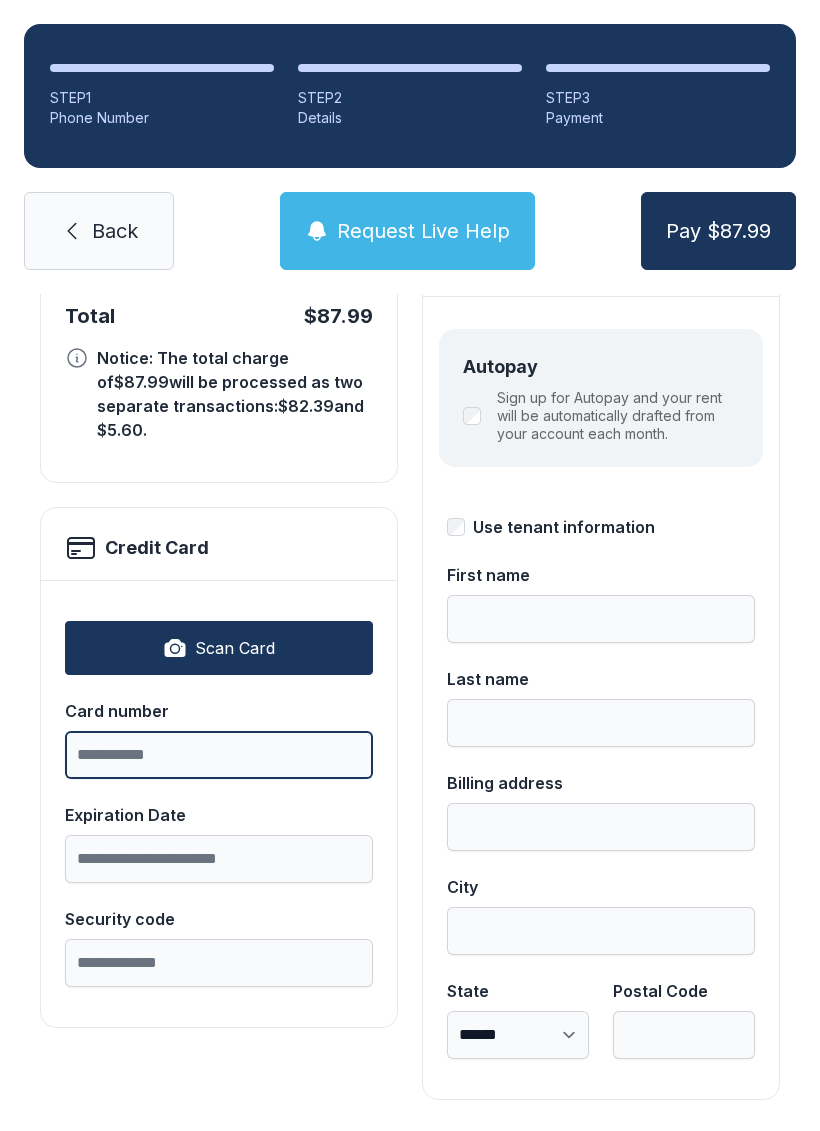 click on "Card number" at bounding box center [219, 755] 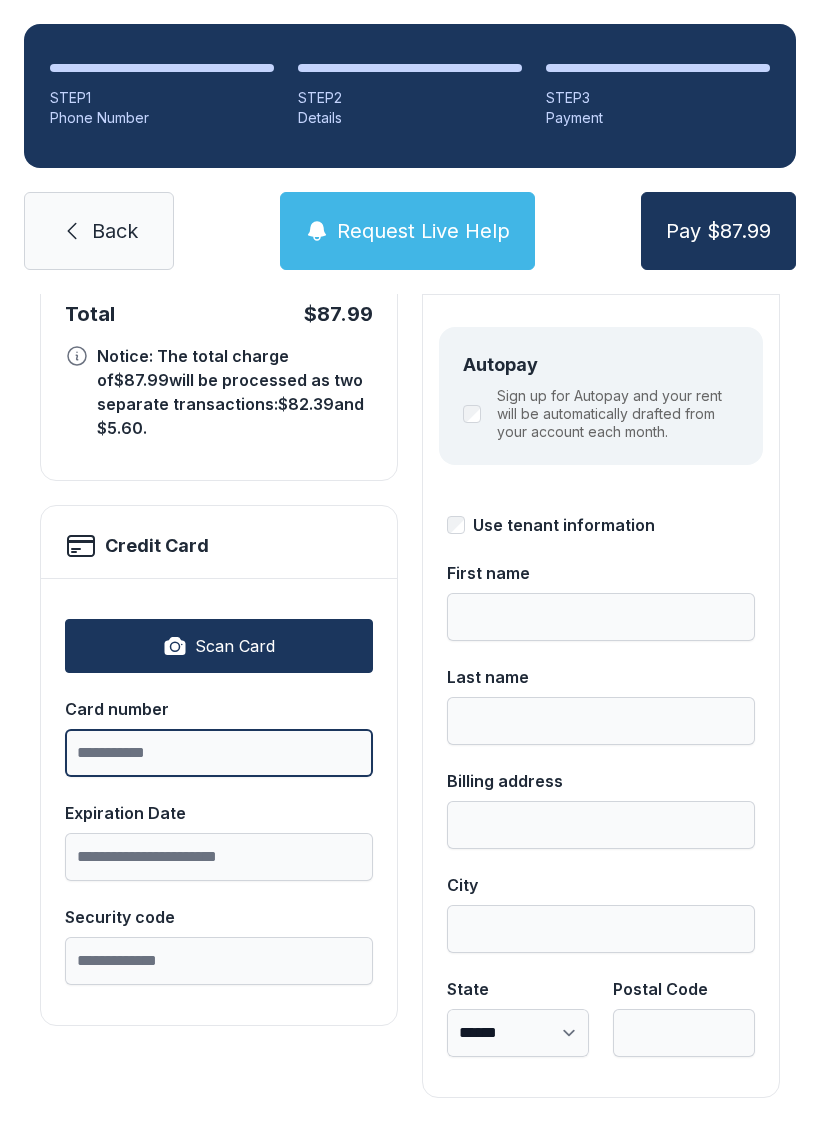 scroll, scrollTop: 218, scrollLeft: 0, axis: vertical 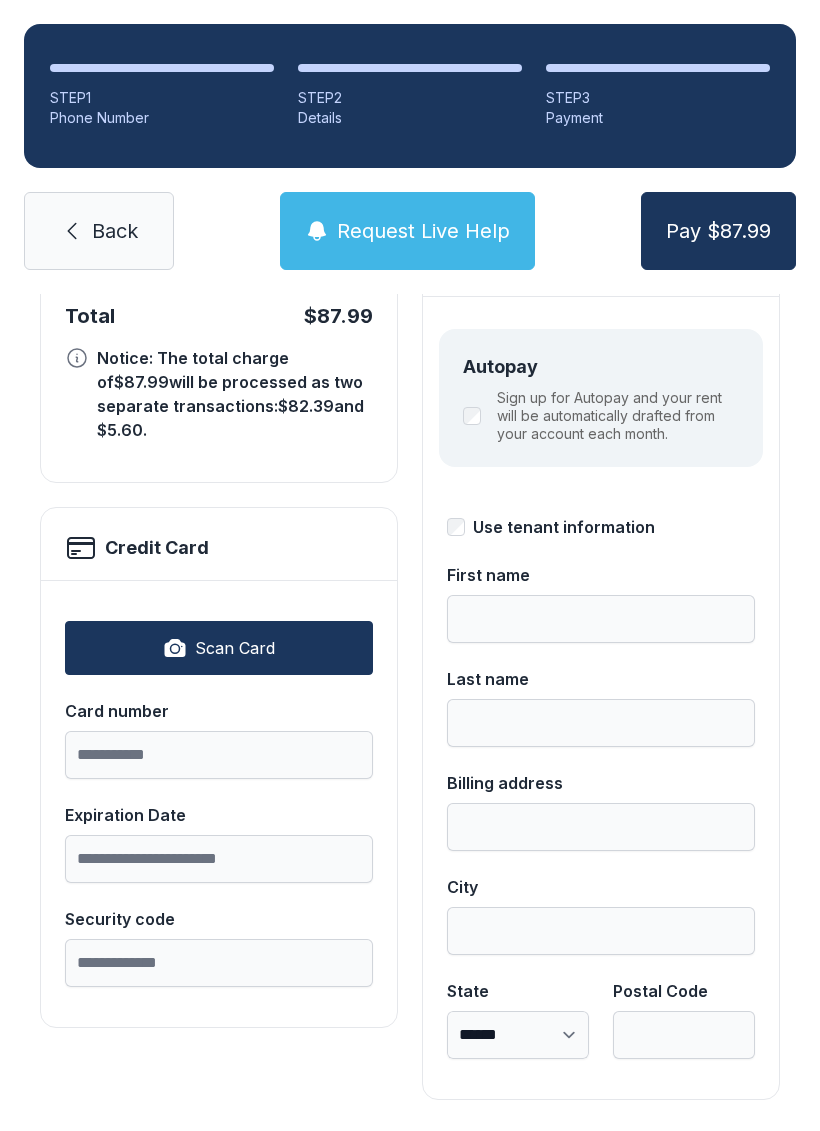 click on "Scan Card" at bounding box center [219, 648] 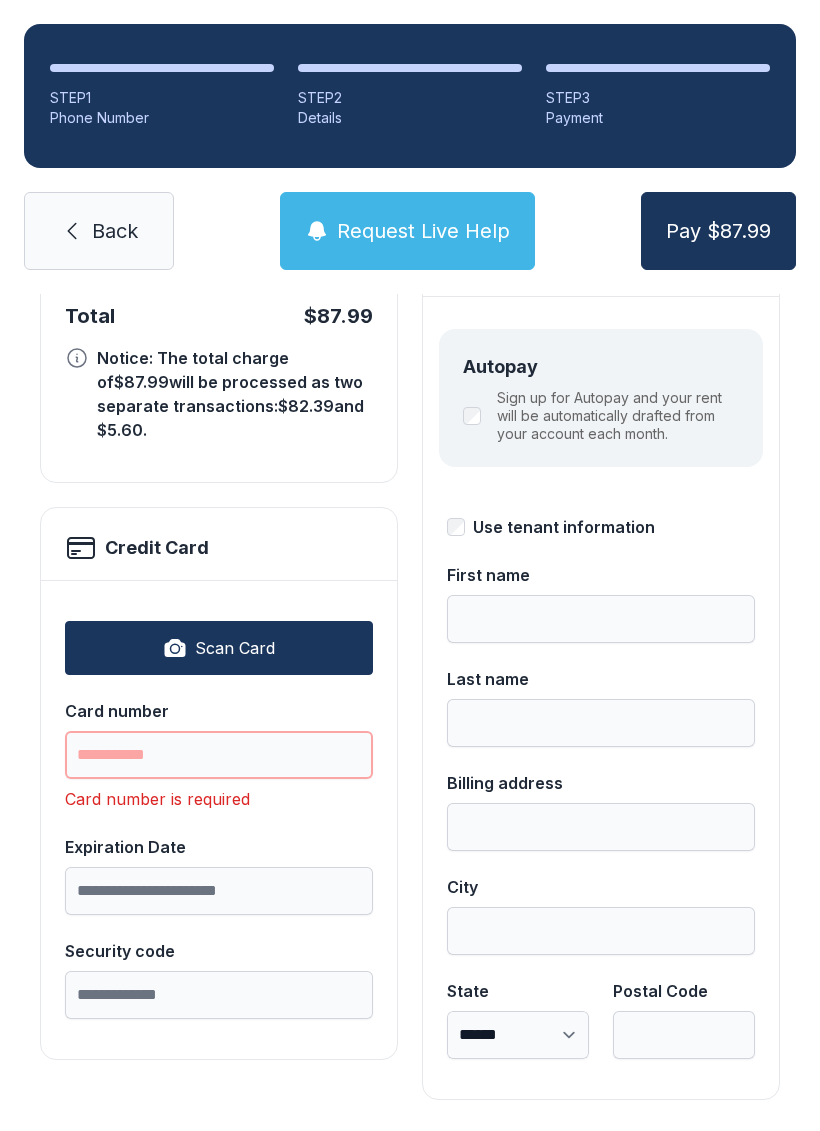 click on "Card number" at bounding box center [219, 755] 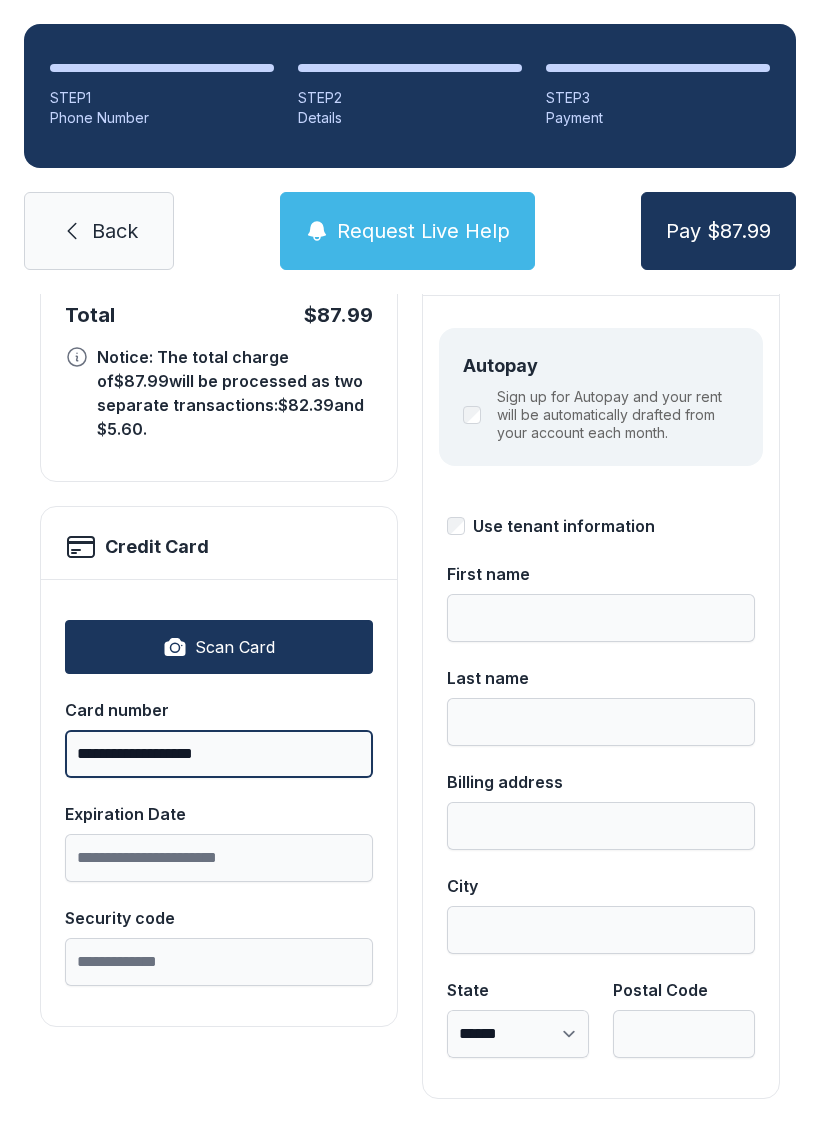 scroll, scrollTop: 218, scrollLeft: 0, axis: vertical 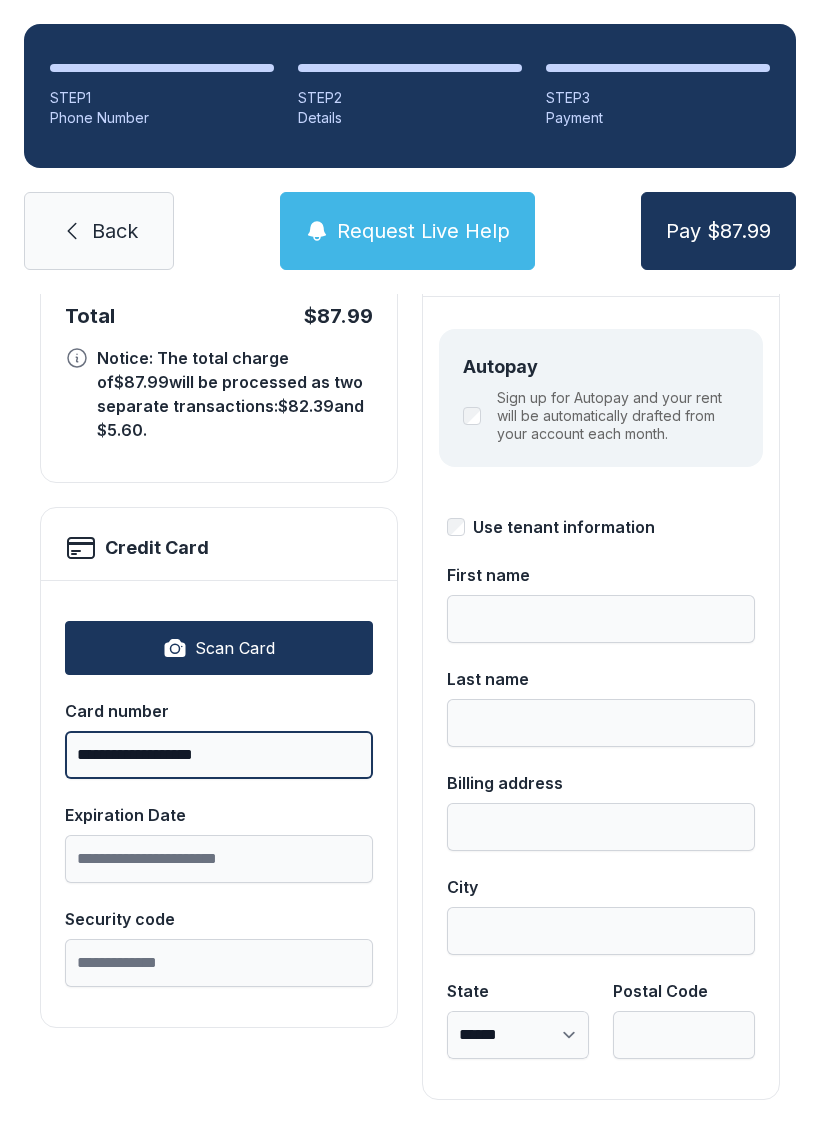 type on "**********" 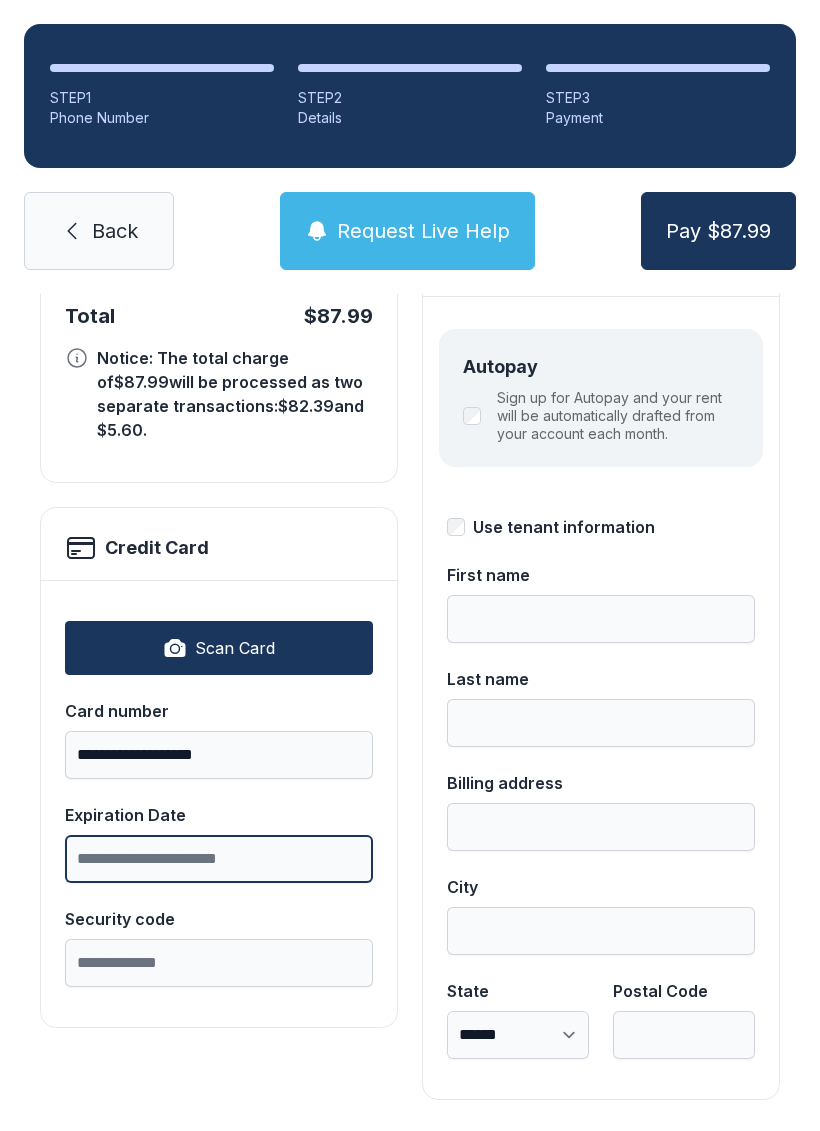click on "Expiration Date" at bounding box center (219, 859) 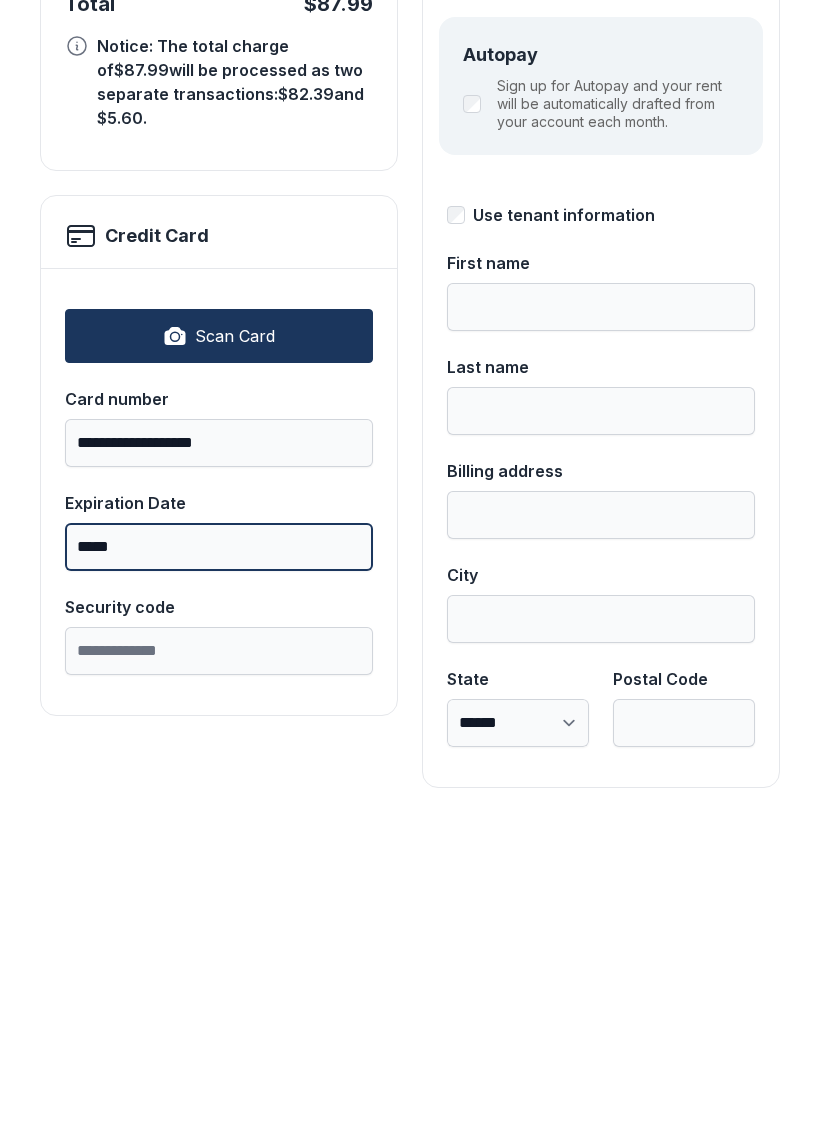 type on "*****" 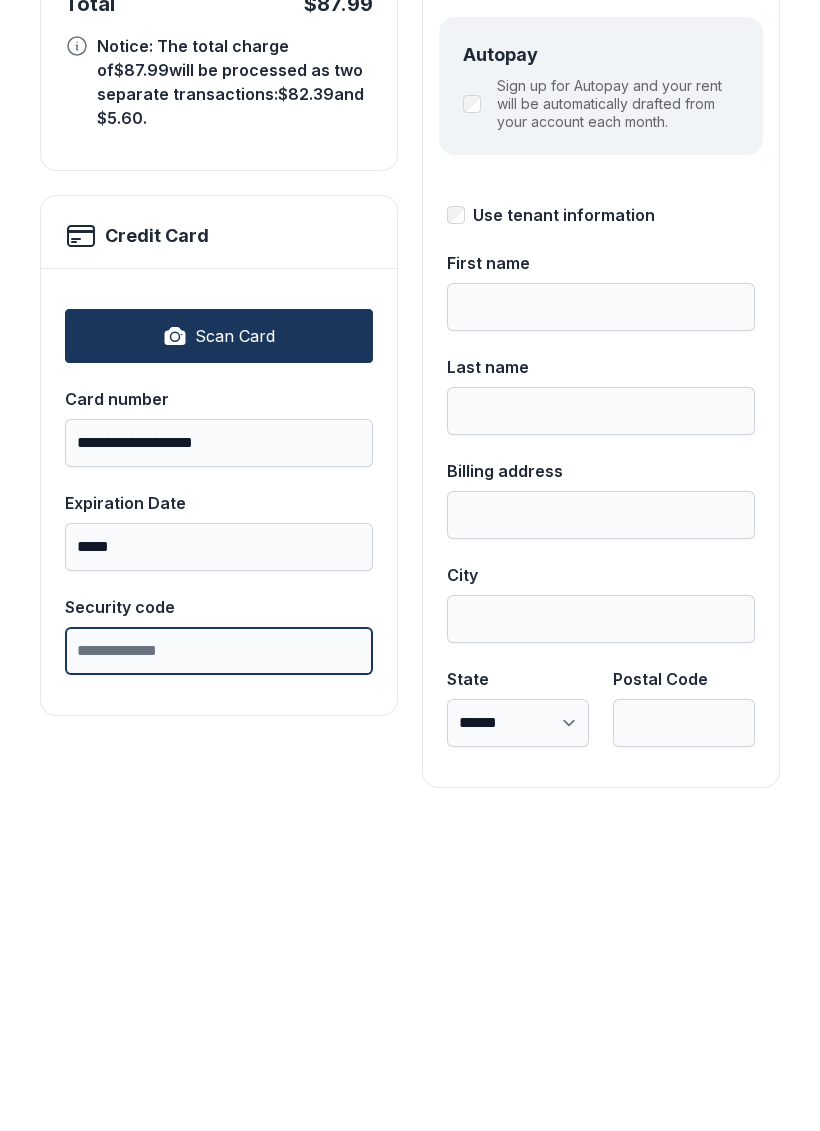 click on "Security code" at bounding box center (219, 963) 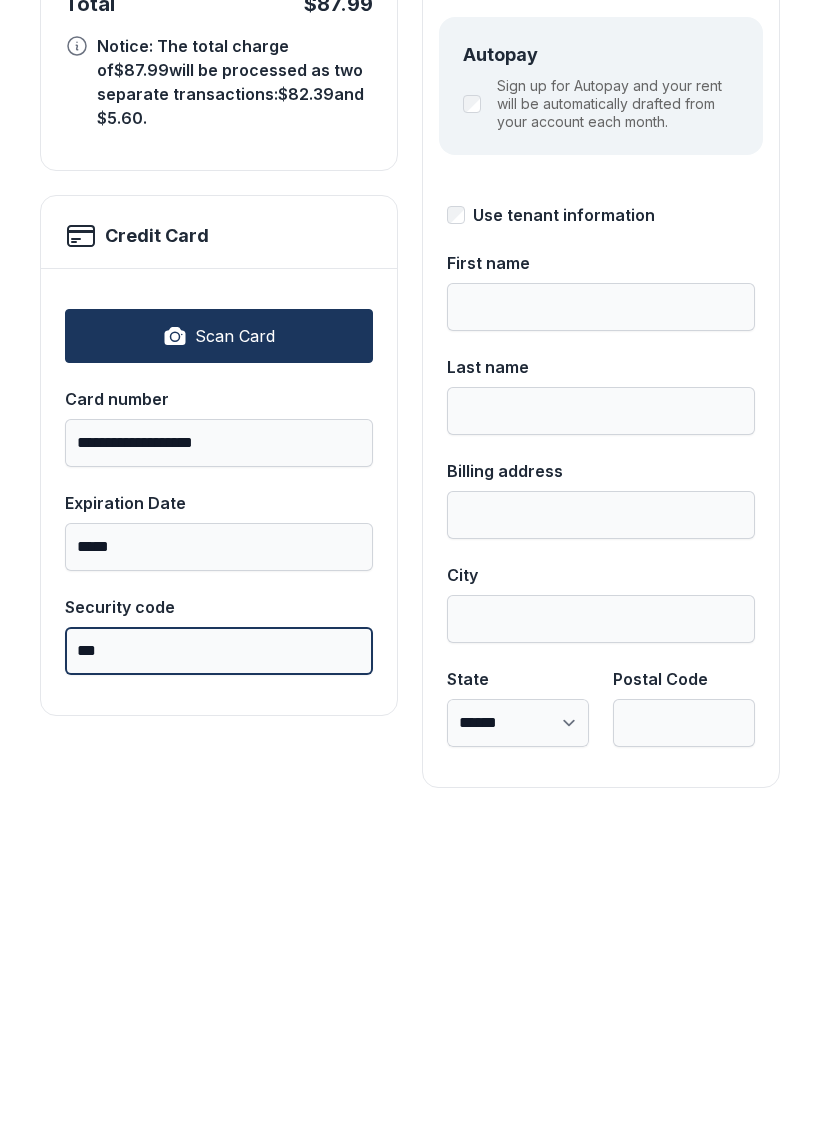 type on "***" 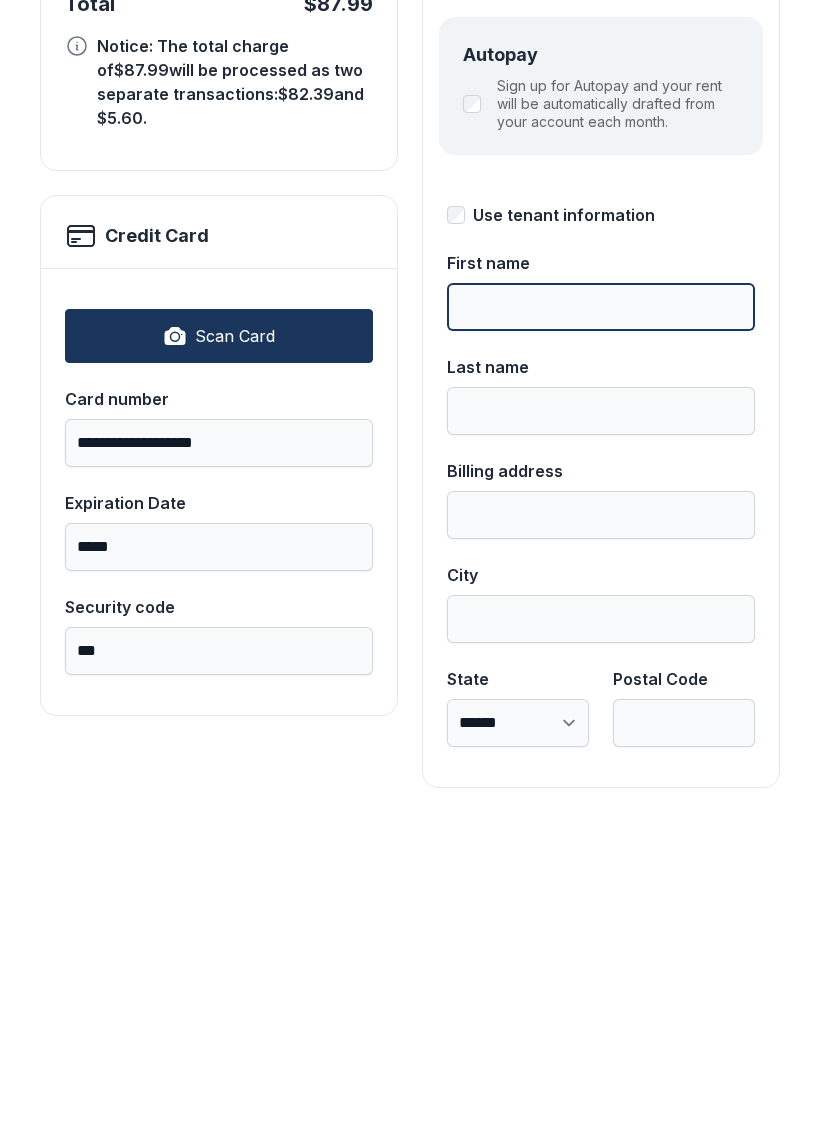 click on "First name" at bounding box center [601, 619] 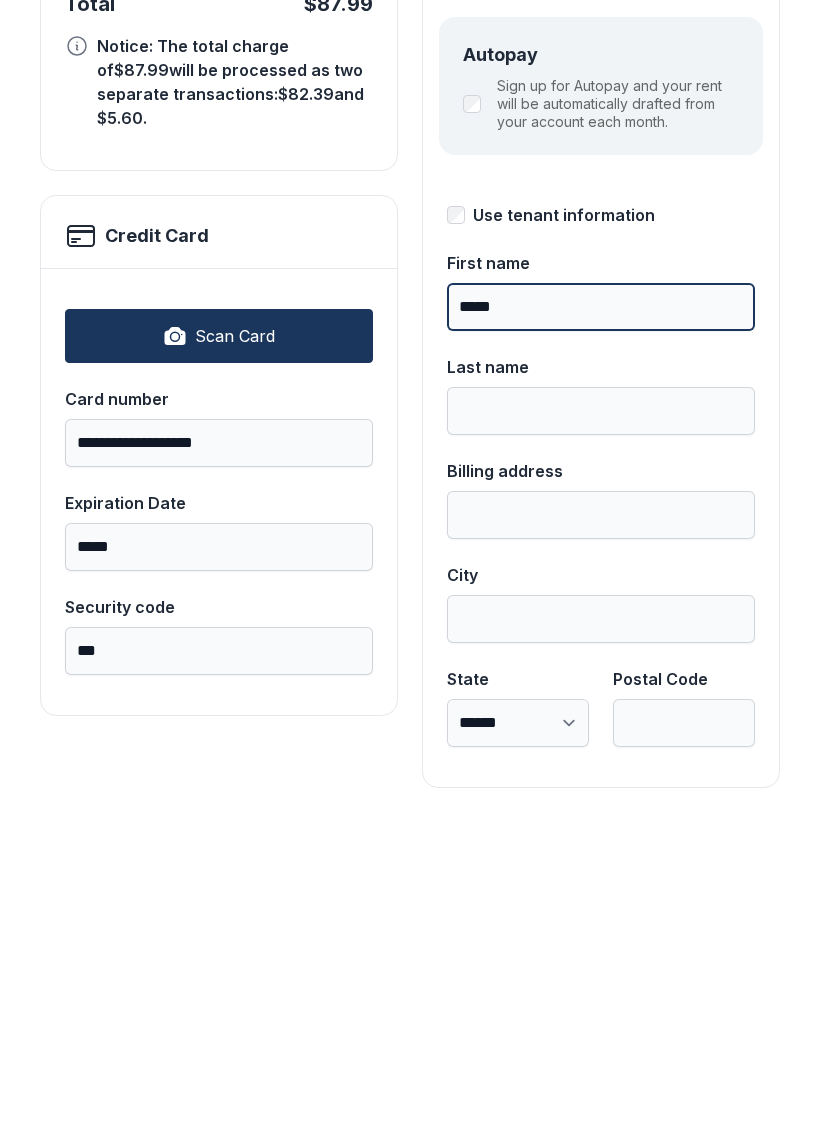 type on "*****" 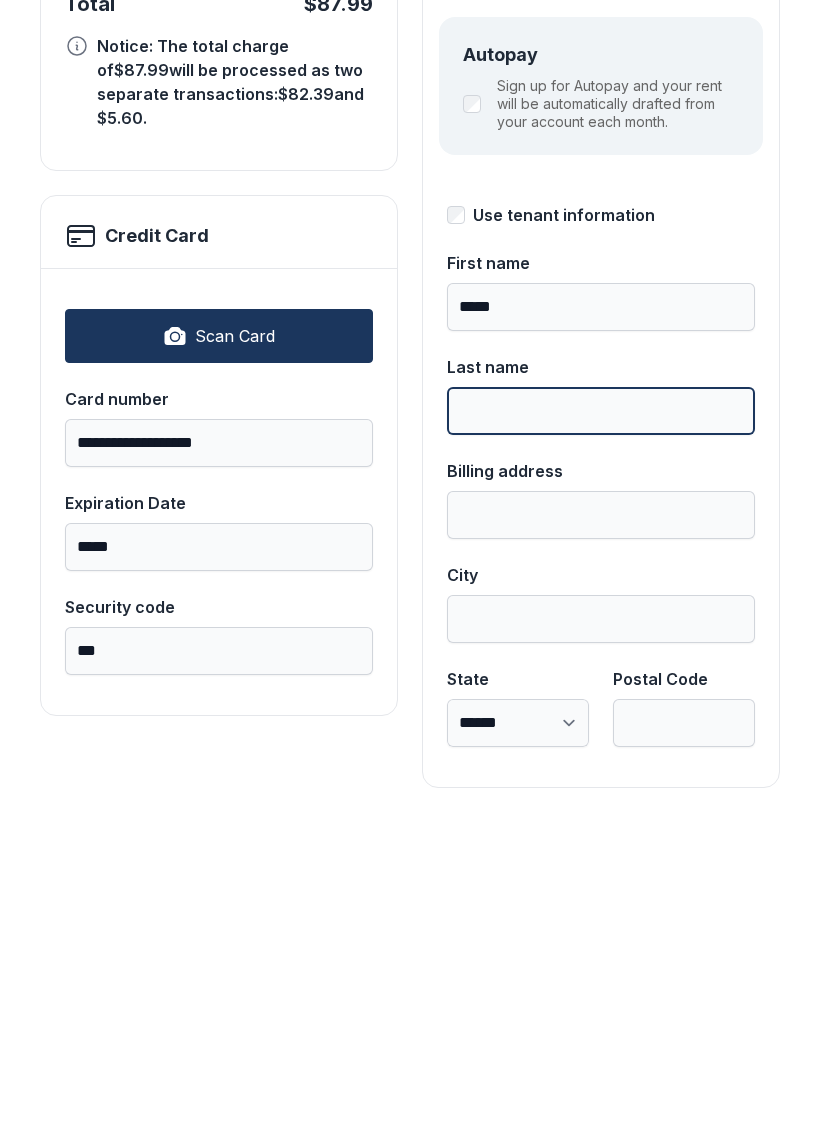 click on "Last name" at bounding box center [601, 723] 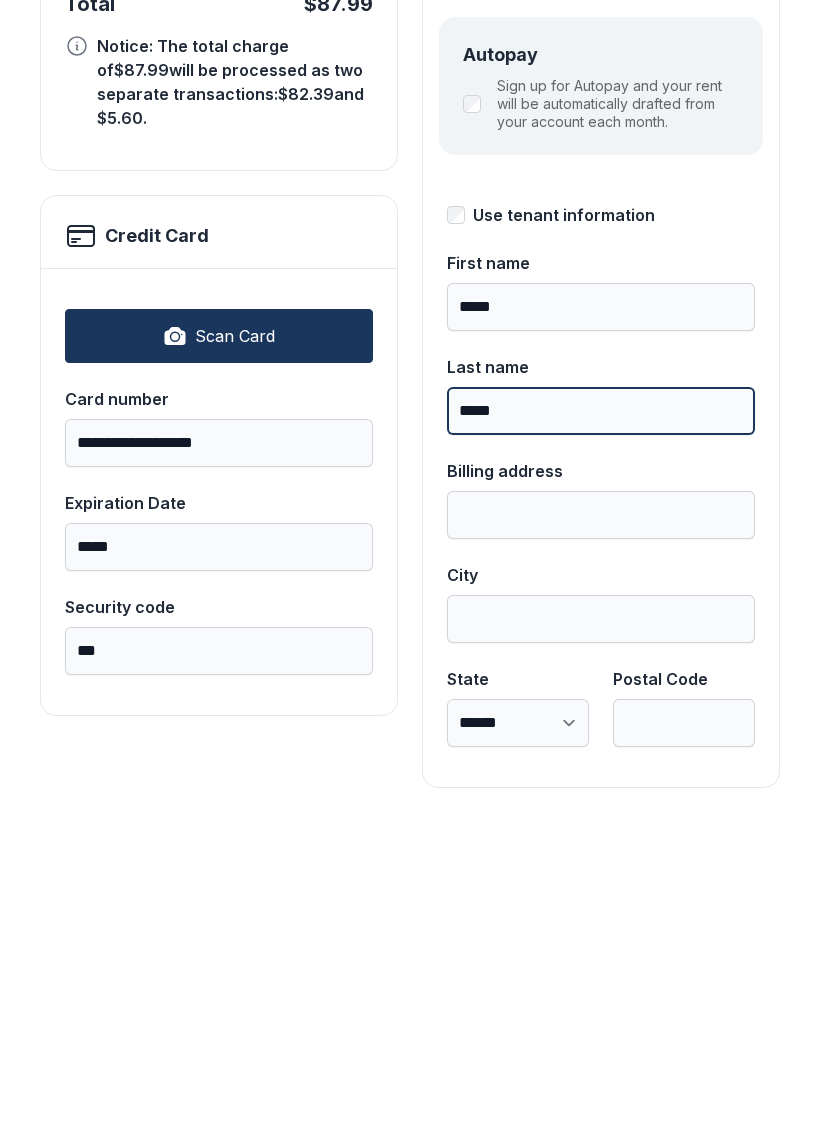 type on "*****" 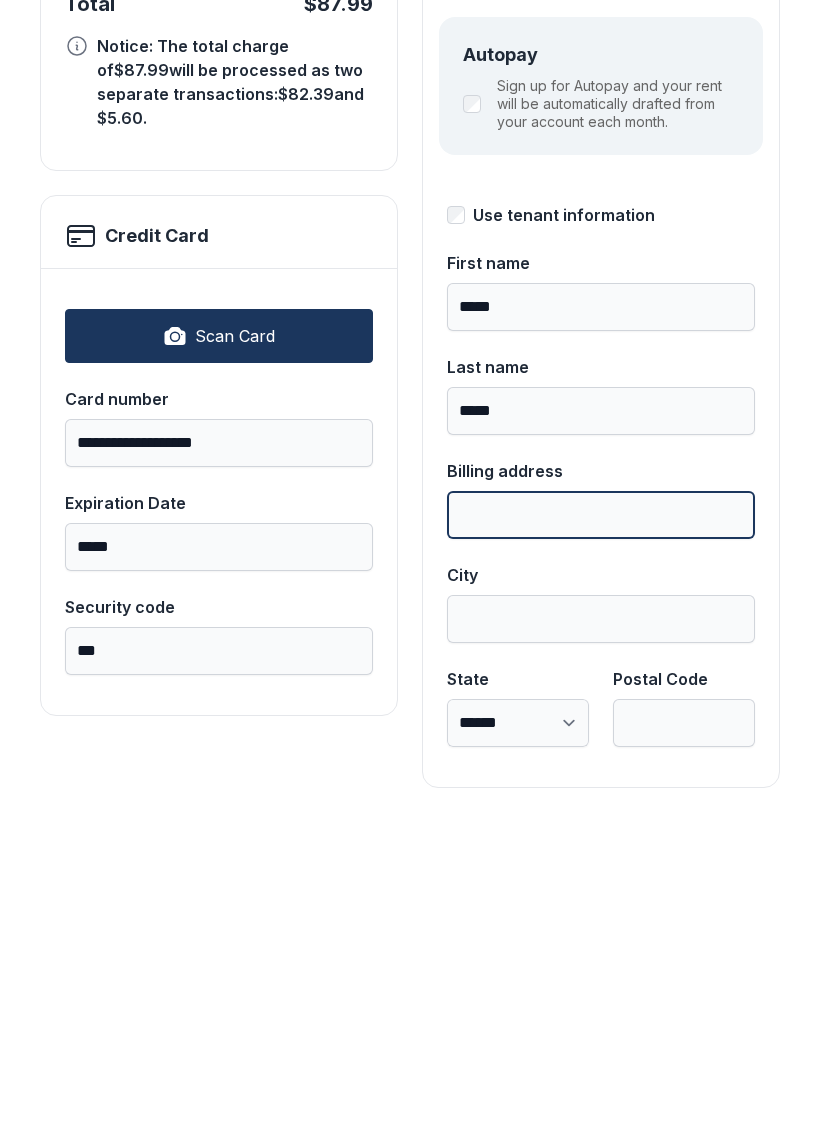 click on "Billing address" at bounding box center [601, 827] 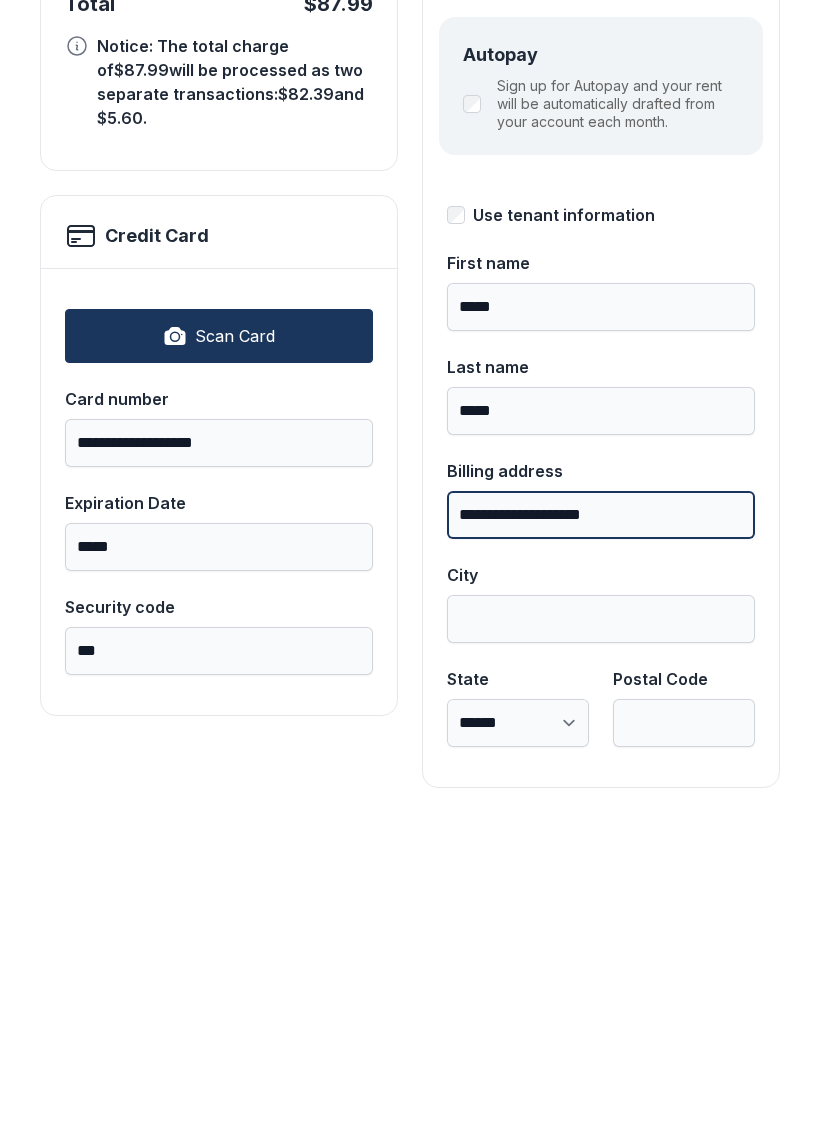 type on "**********" 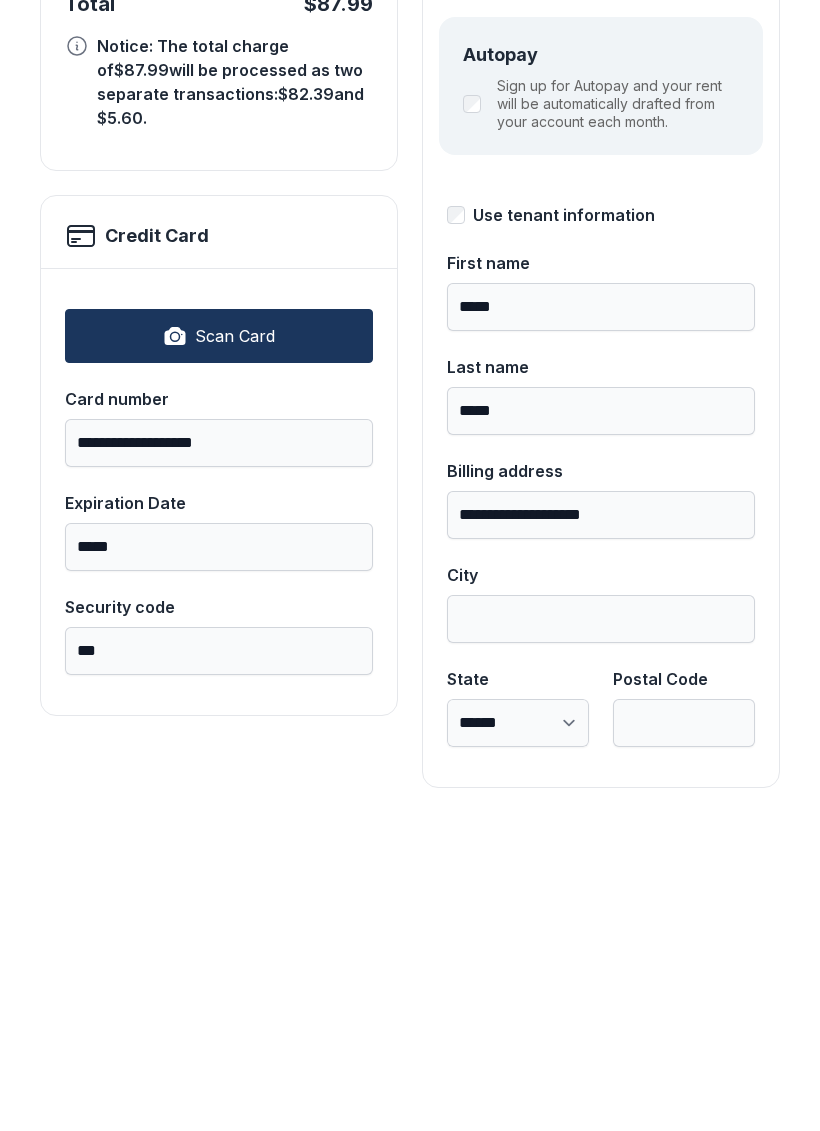 click on "**********" at bounding box center (219, 804) 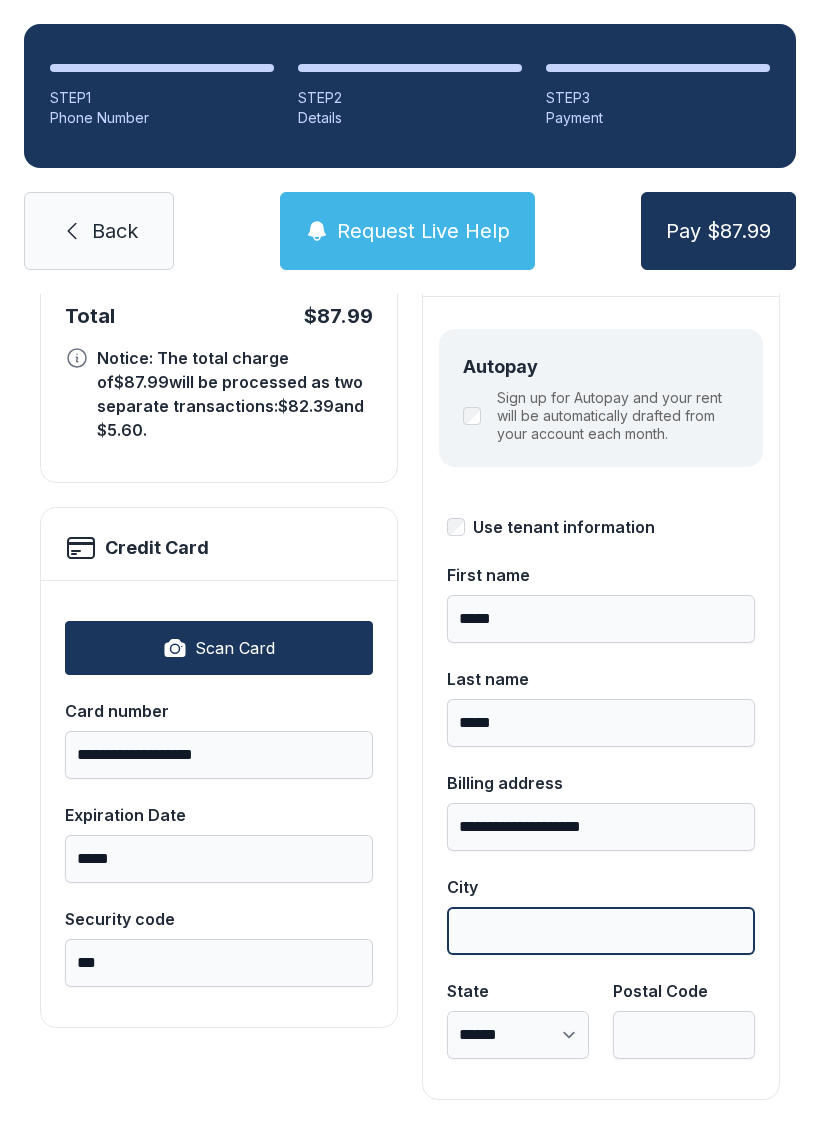 click on "City" at bounding box center [601, 931] 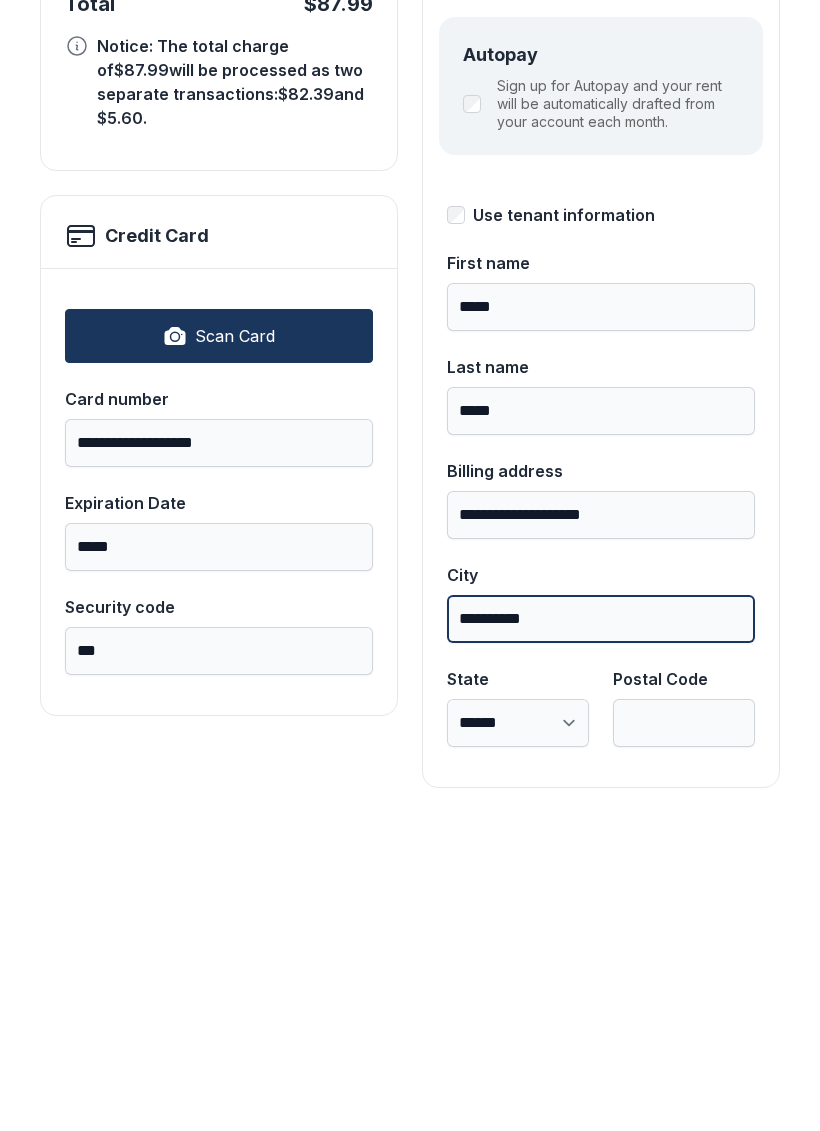 type on "**********" 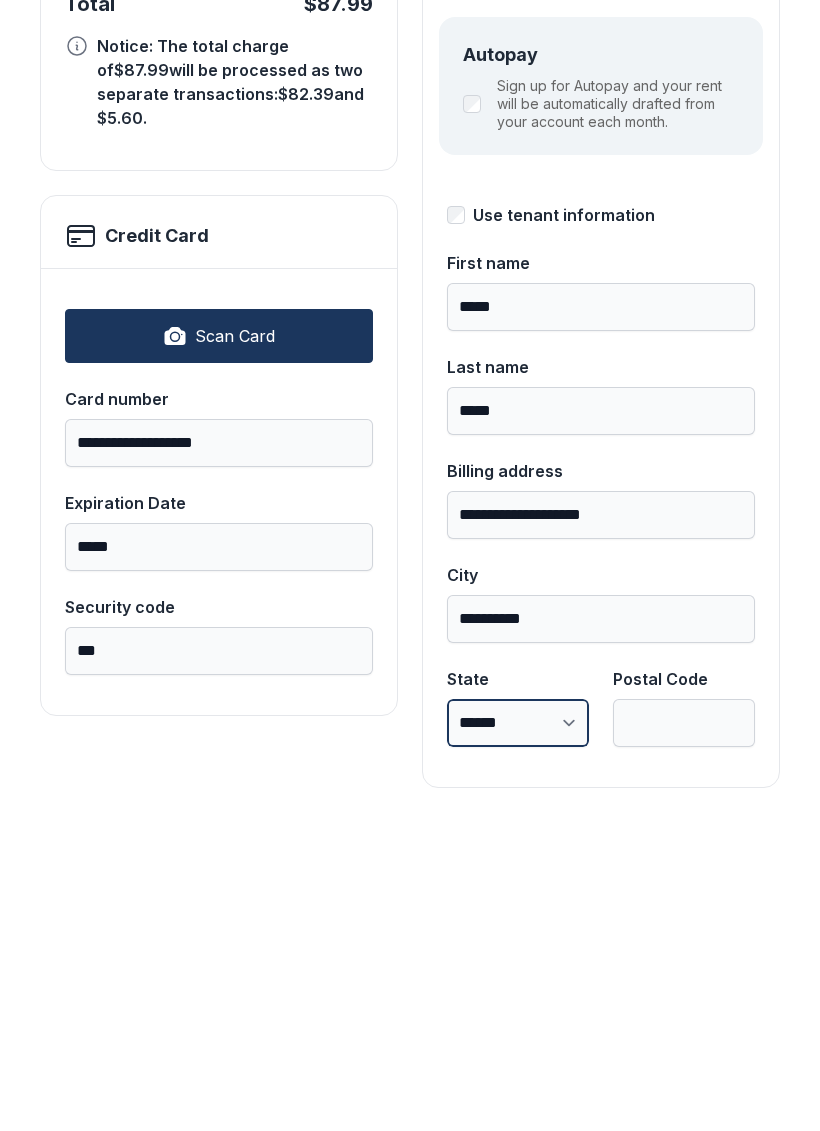 click on "**********" at bounding box center (518, 1035) 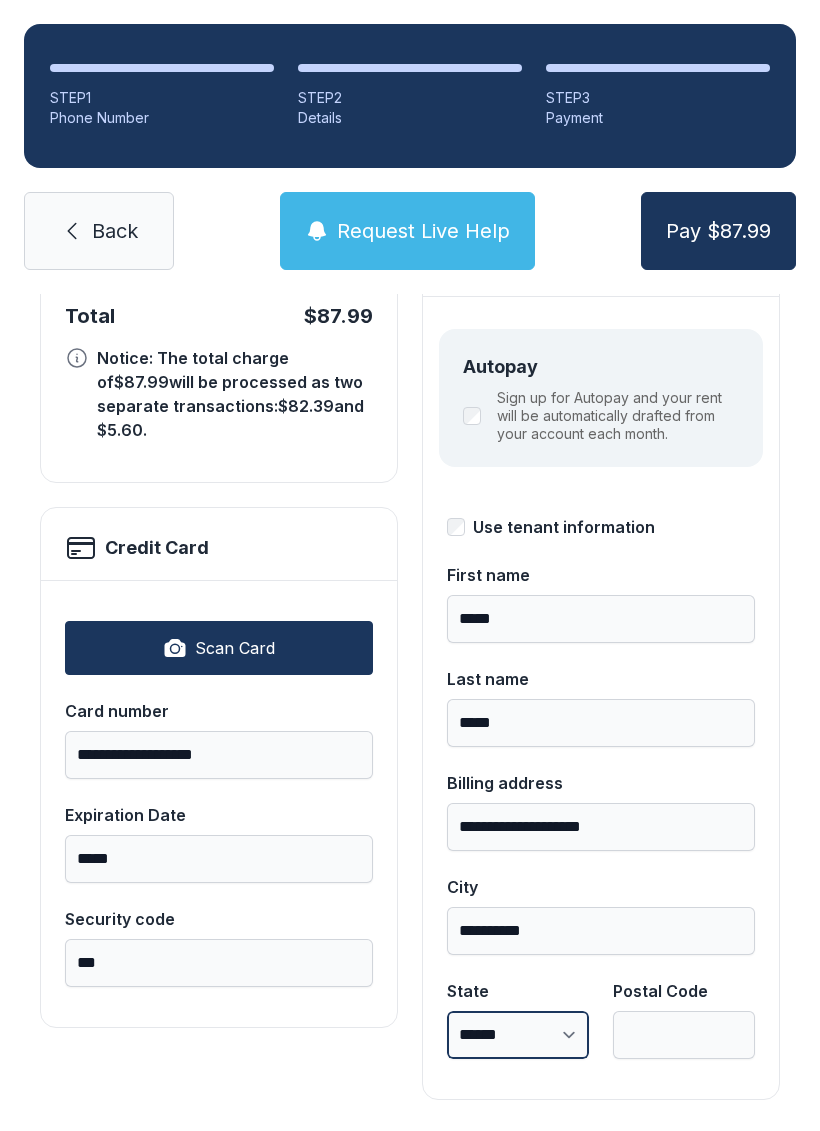 select on "**" 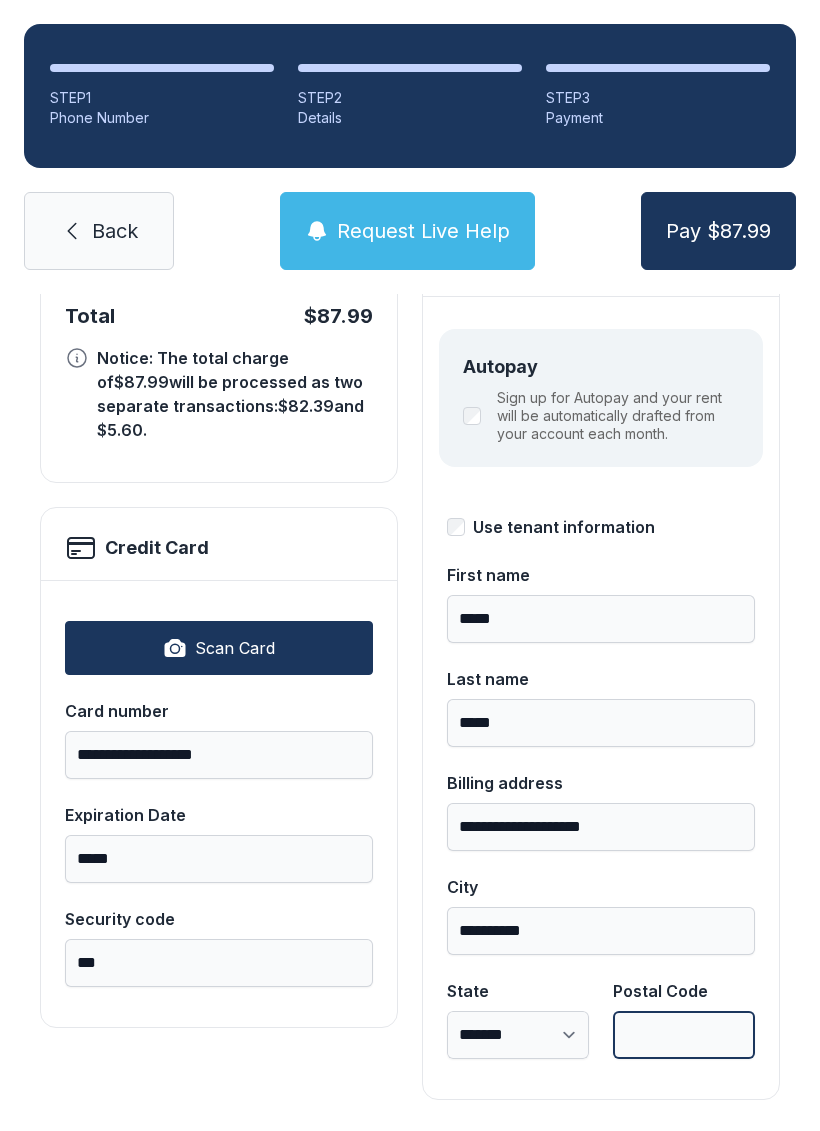 click on "Postal Code" at bounding box center [684, 1035] 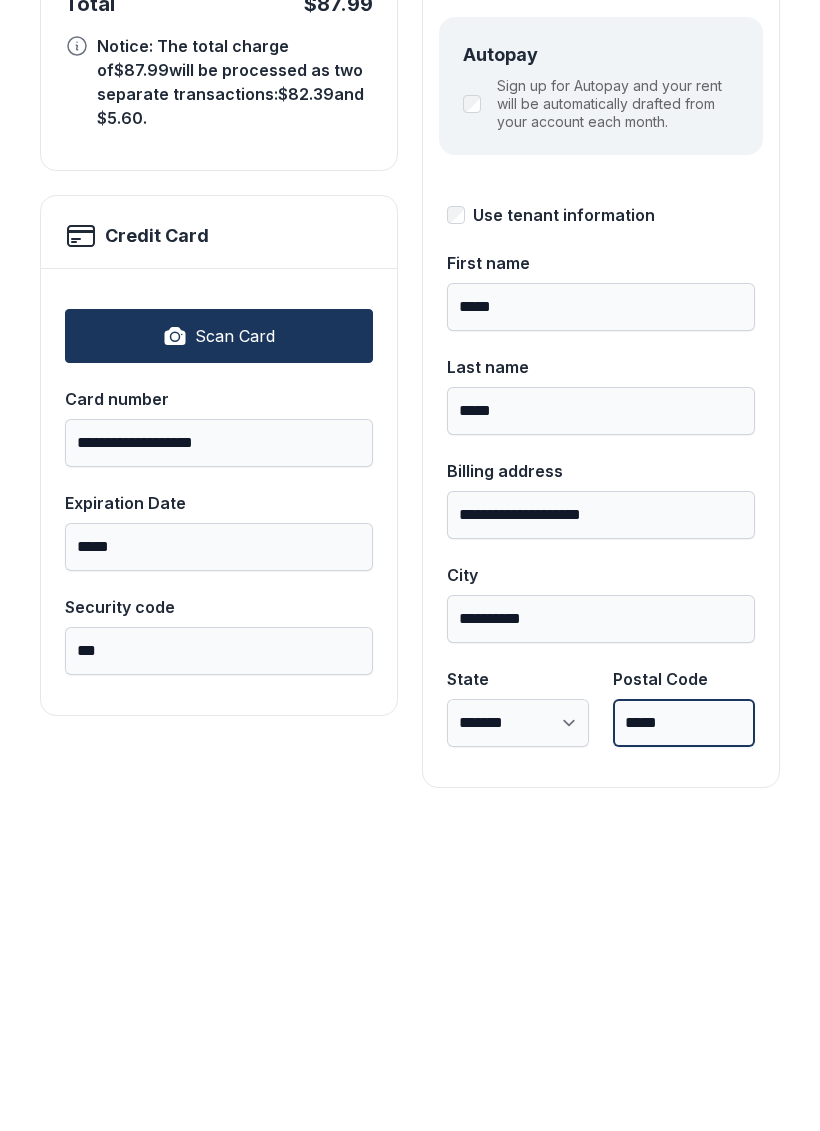 type on "*****" 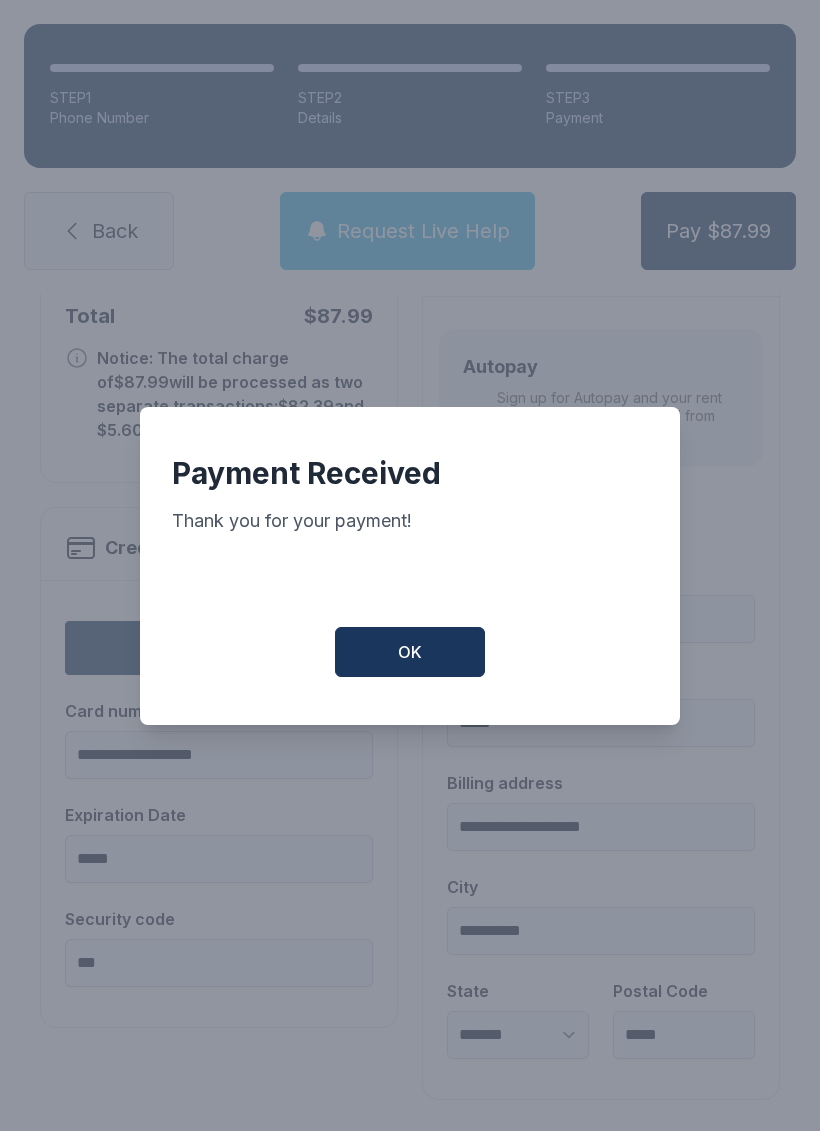click on "OK" at bounding box center (410, 652) 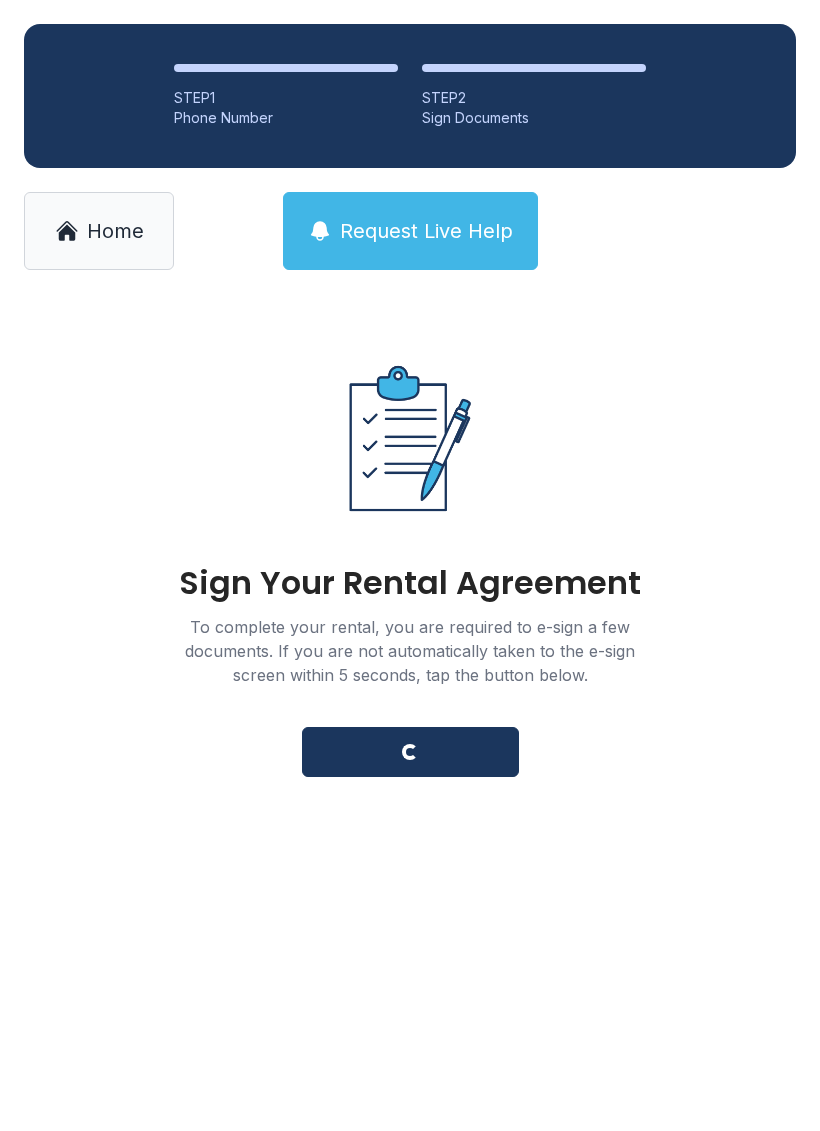 scroll, scrollTop: 0, scrollLeft: 0, axis: both 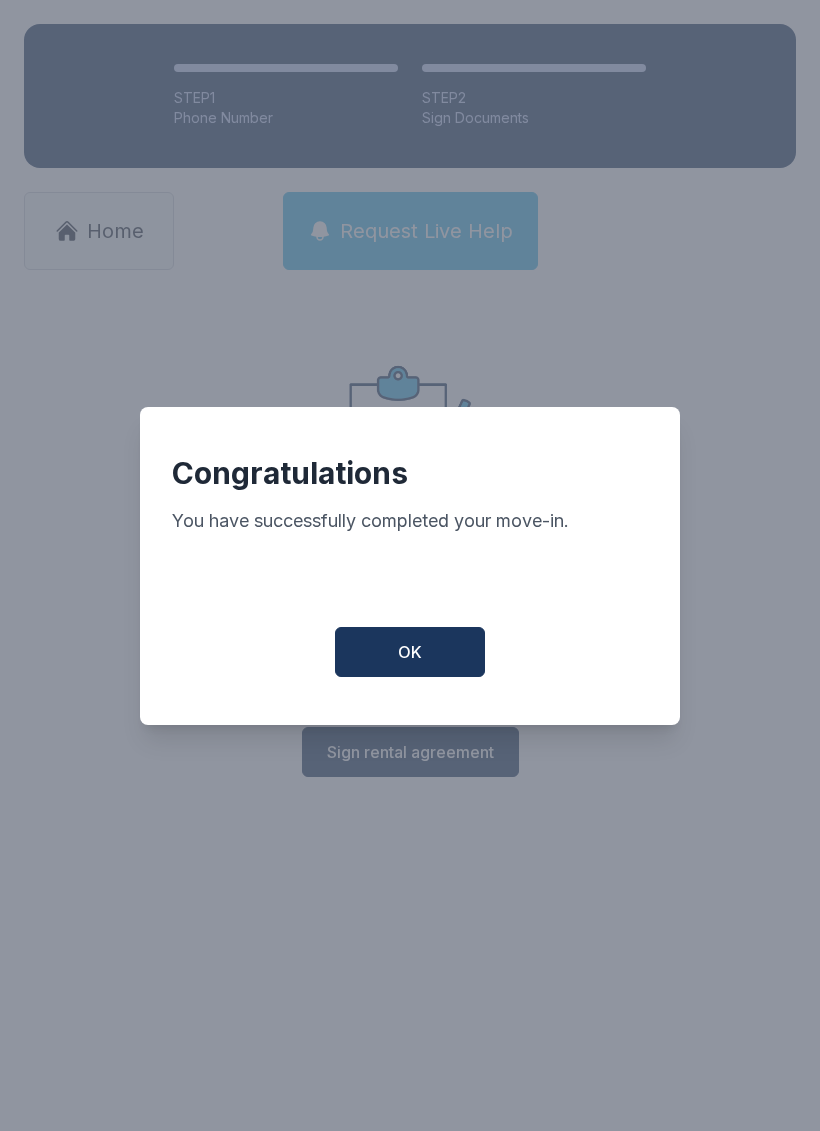 click on "OK" at bounding box center (410, 652) 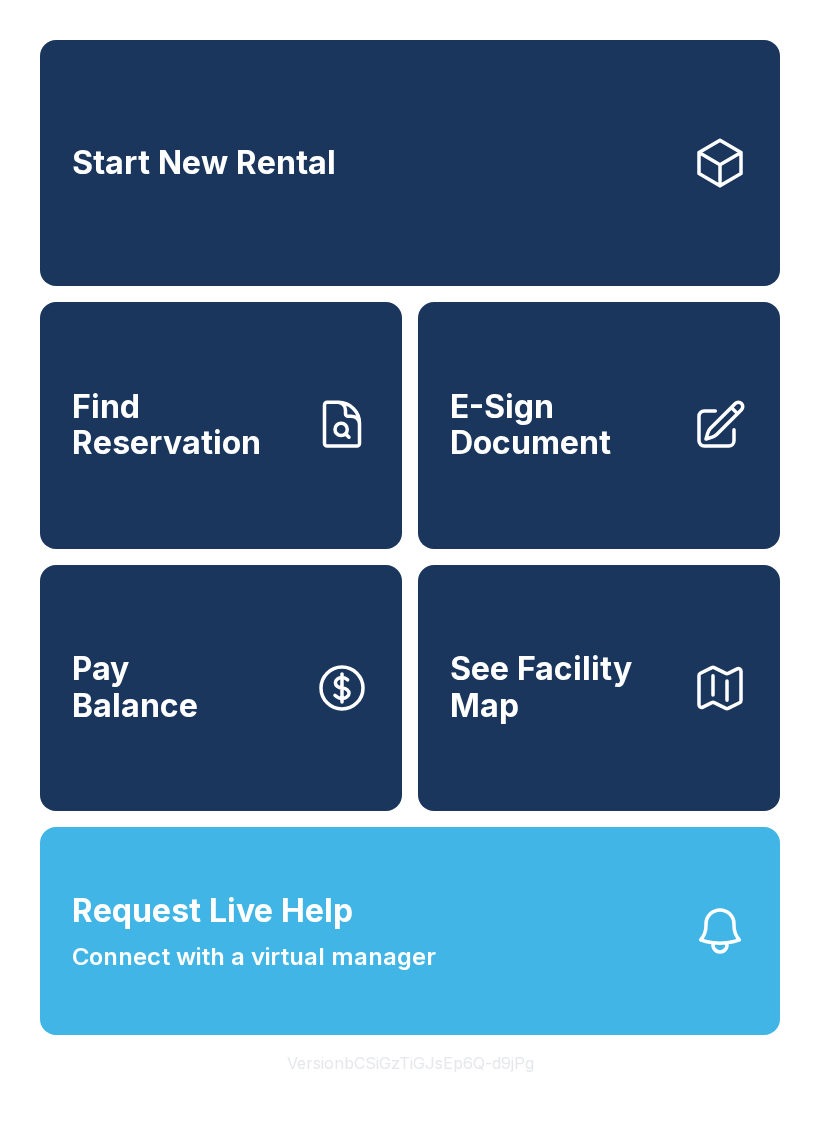 click on "Find Reservation" at bounding box center [185, 425] 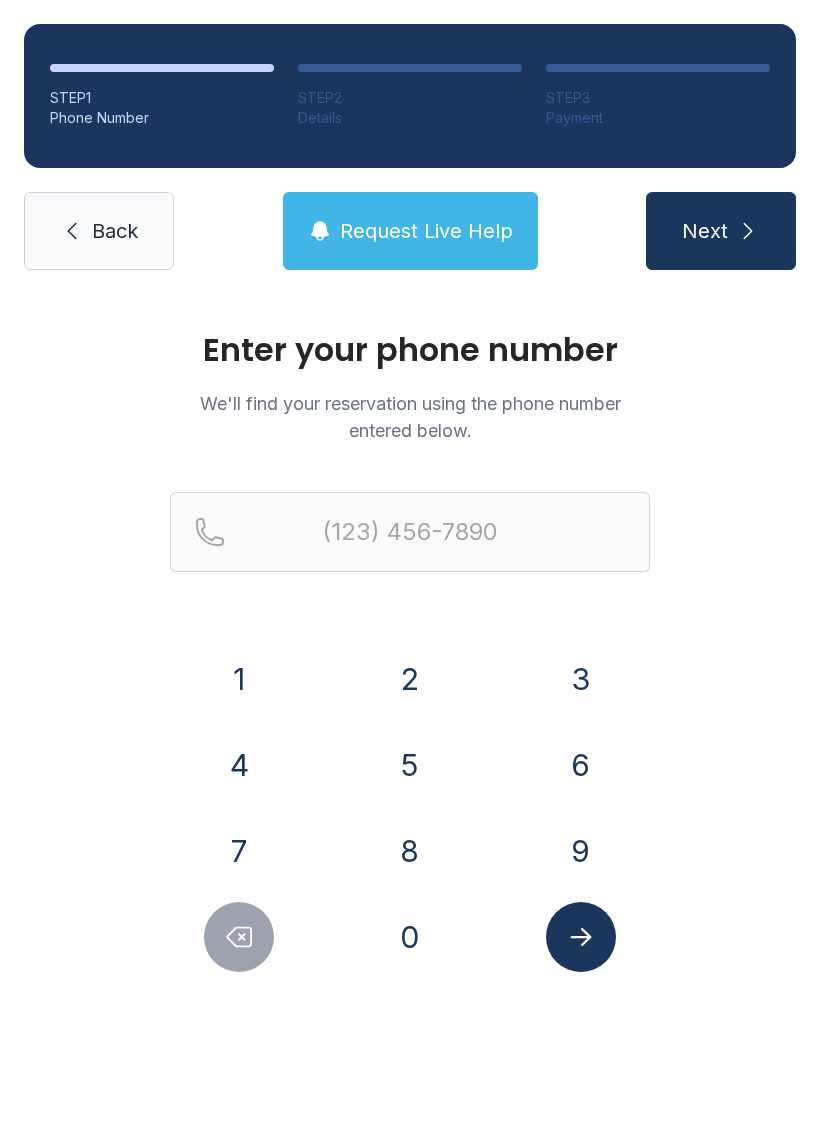 click at bounding box center [320, 231] 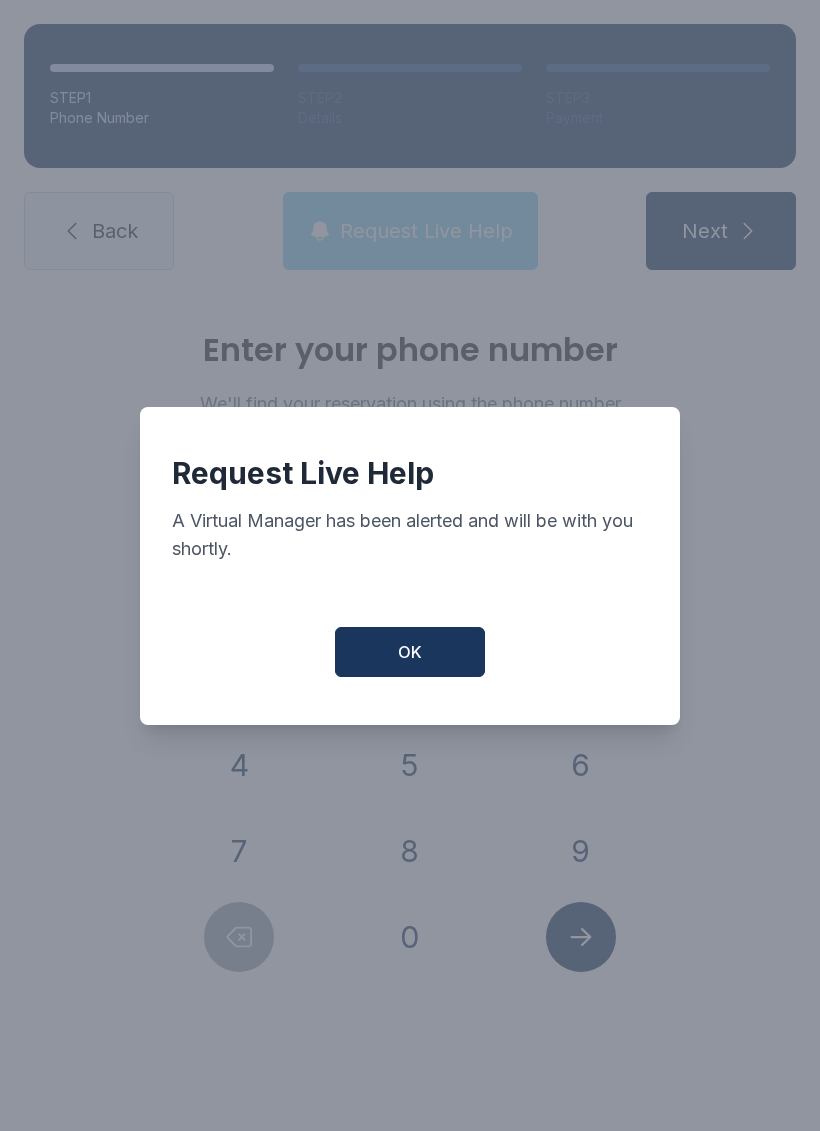 click on "OK" at bounding box center (410, 652) 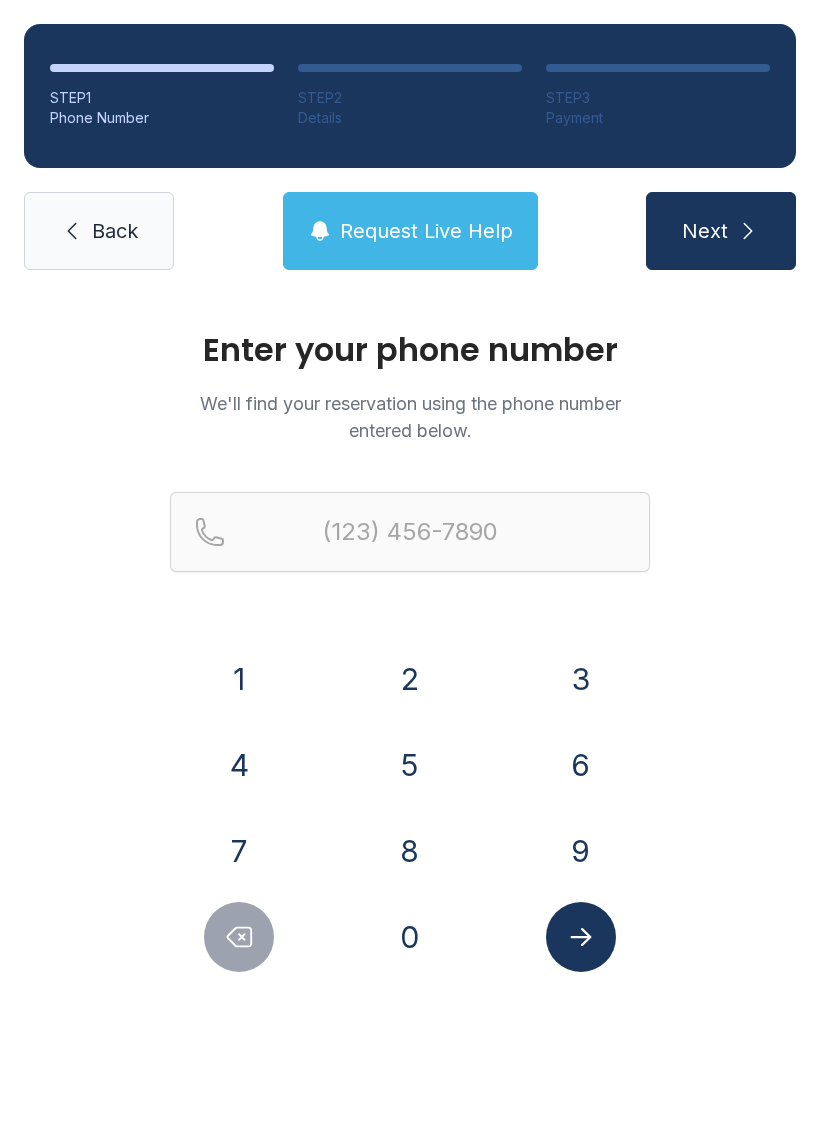 click at bounding box center [72, 231] 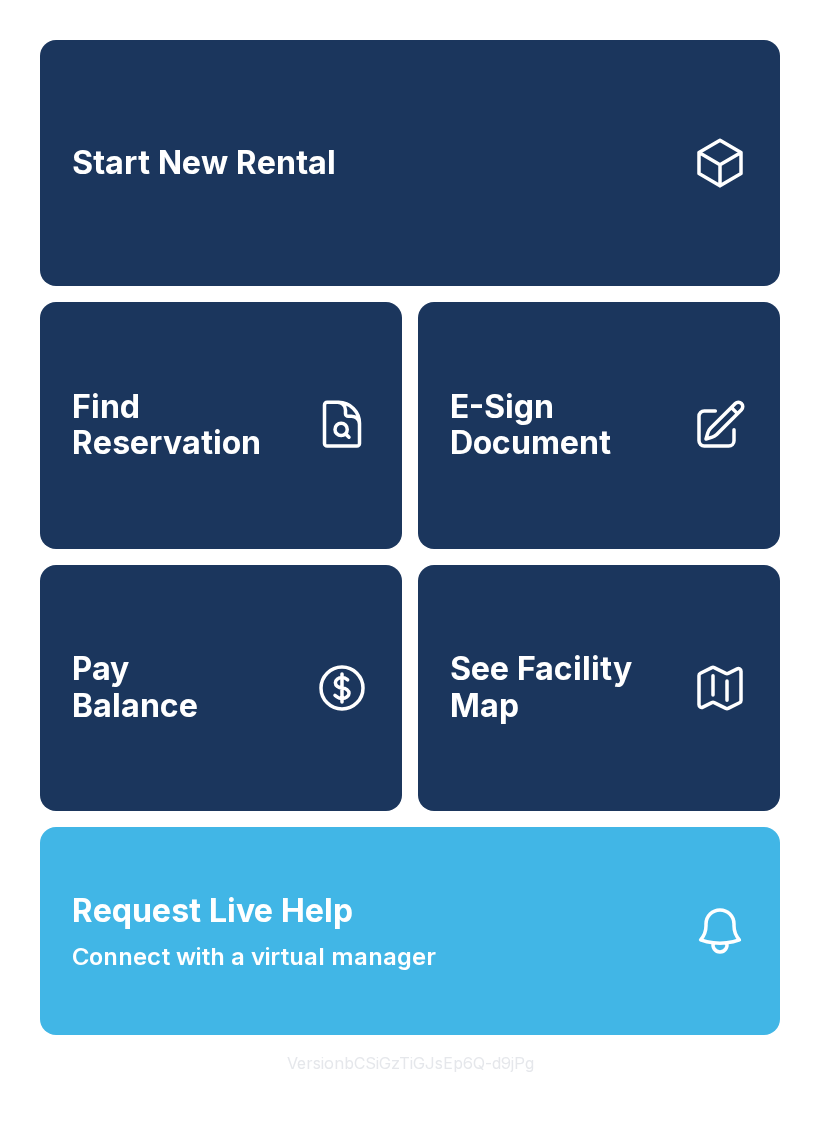 click on "Request Live Help" at bounding box center [212, 911] 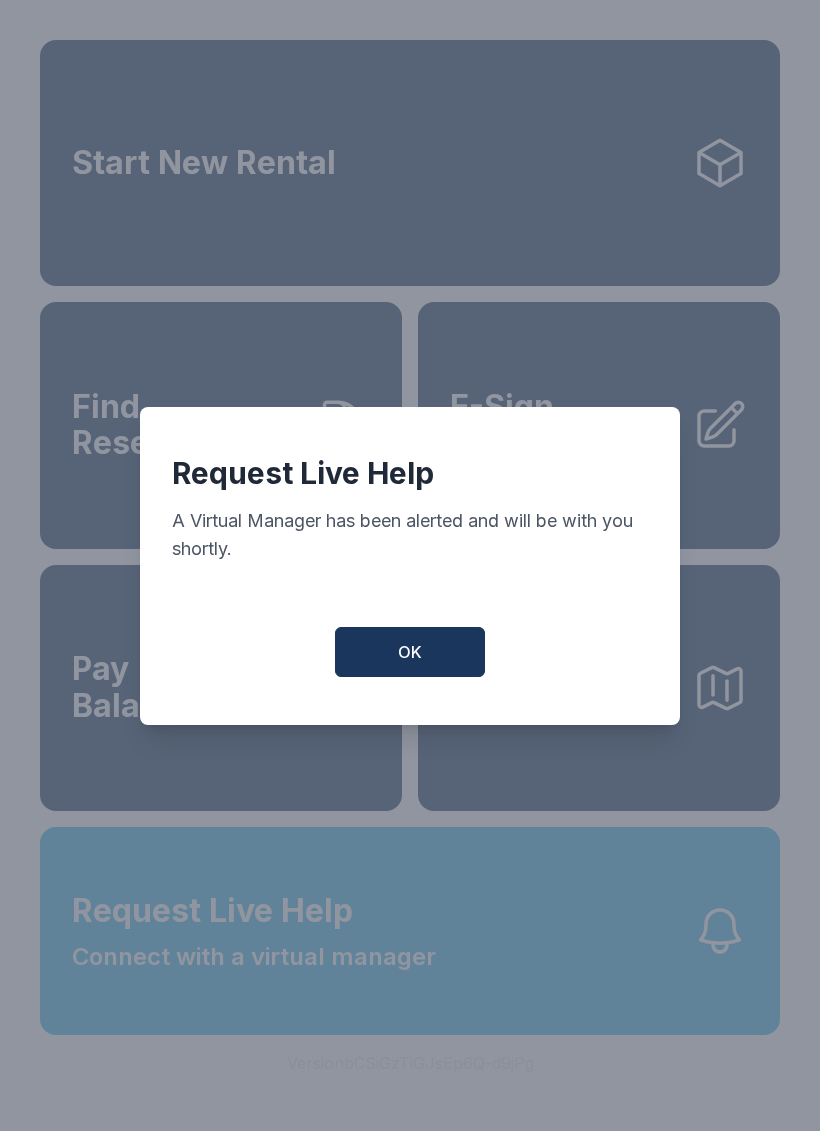 click on "OK" at bounding box center [410, 652] 